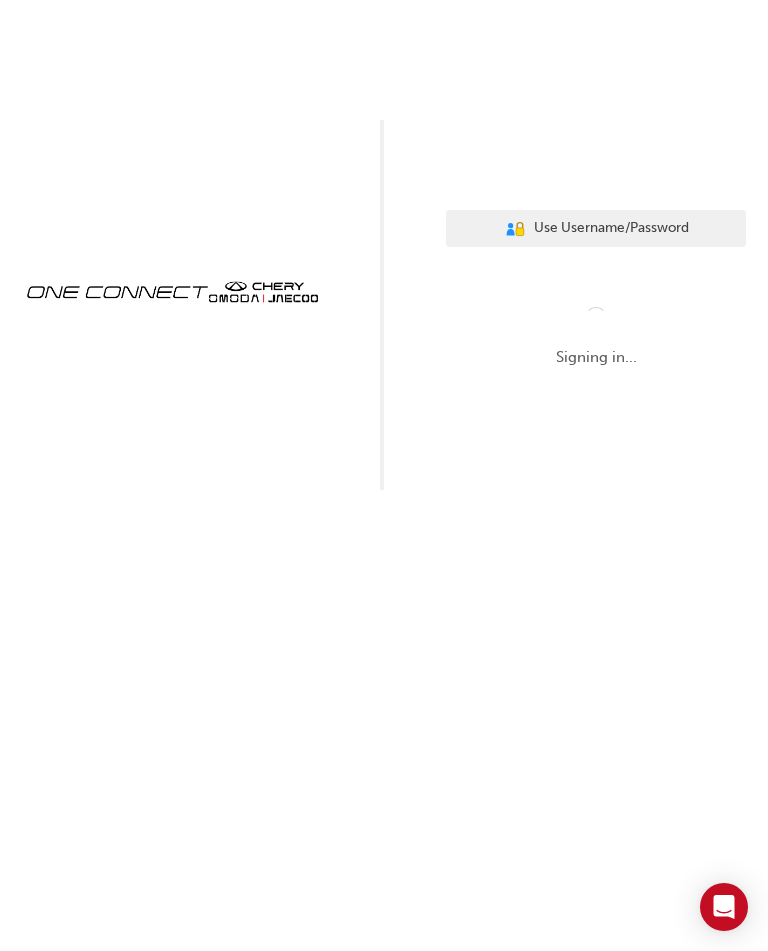scroll, scrollTop: 0, scrollLeft: 0, axis: both 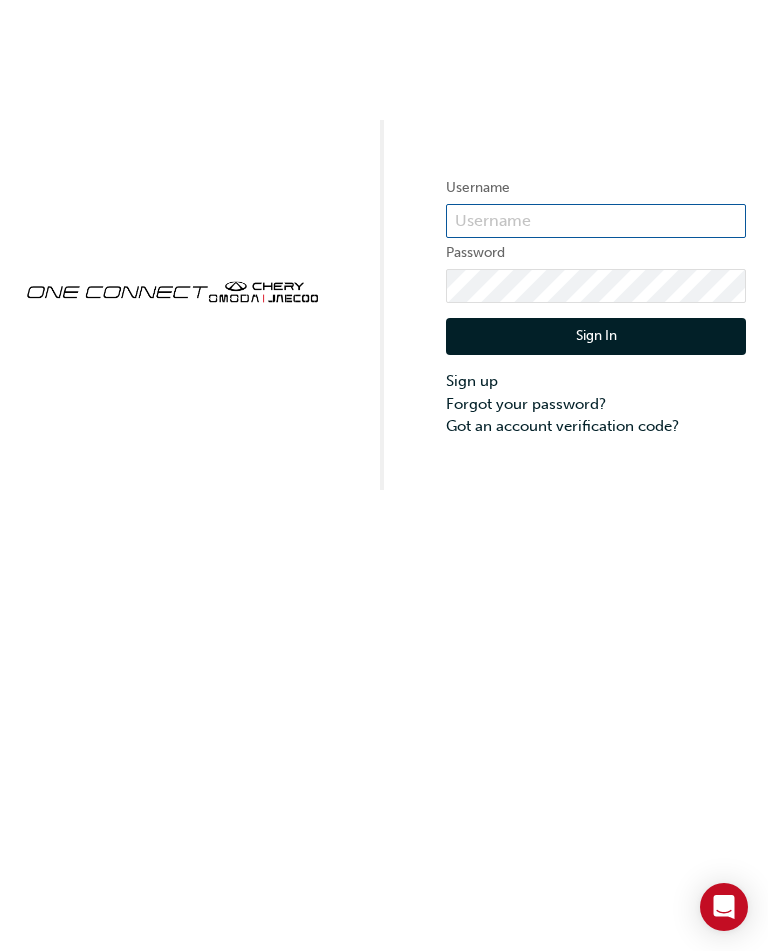 click at bounding box center [596, 221] 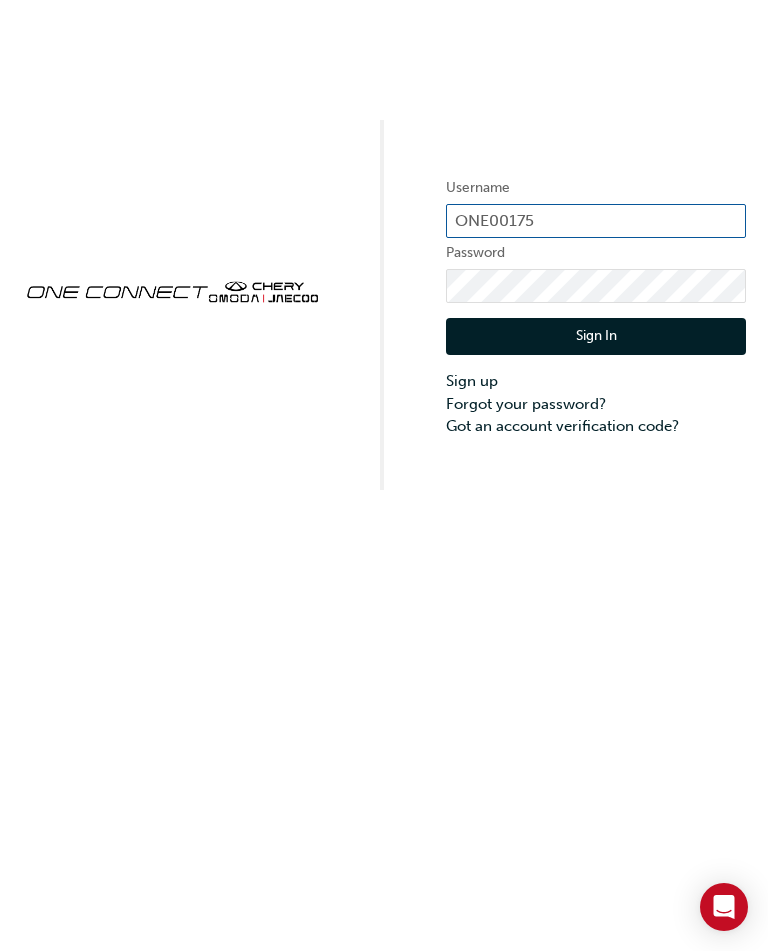 type on "ONE00175" 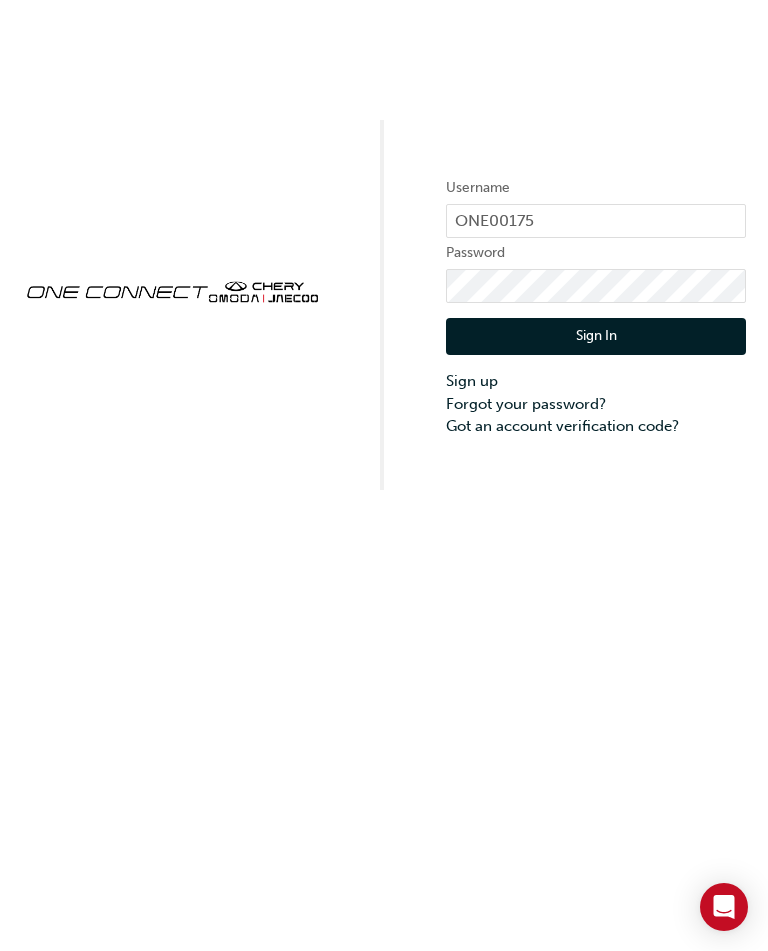 click on "Sign In" at bounding box center [596, 337] 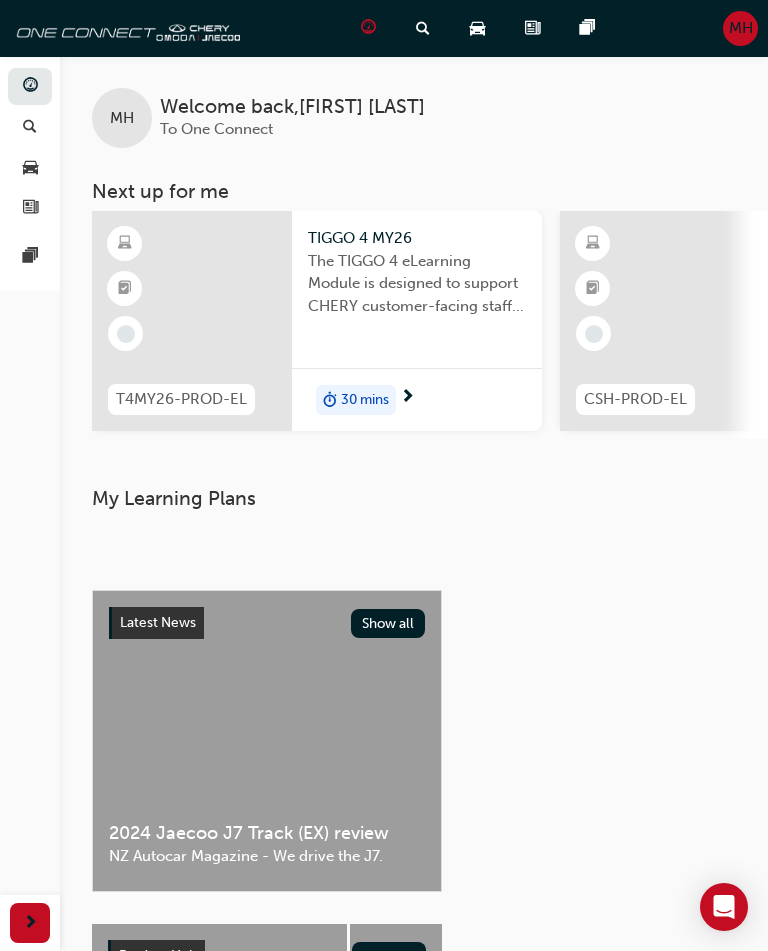 click on "My Learning Plans" at bounding box center [414, 522] 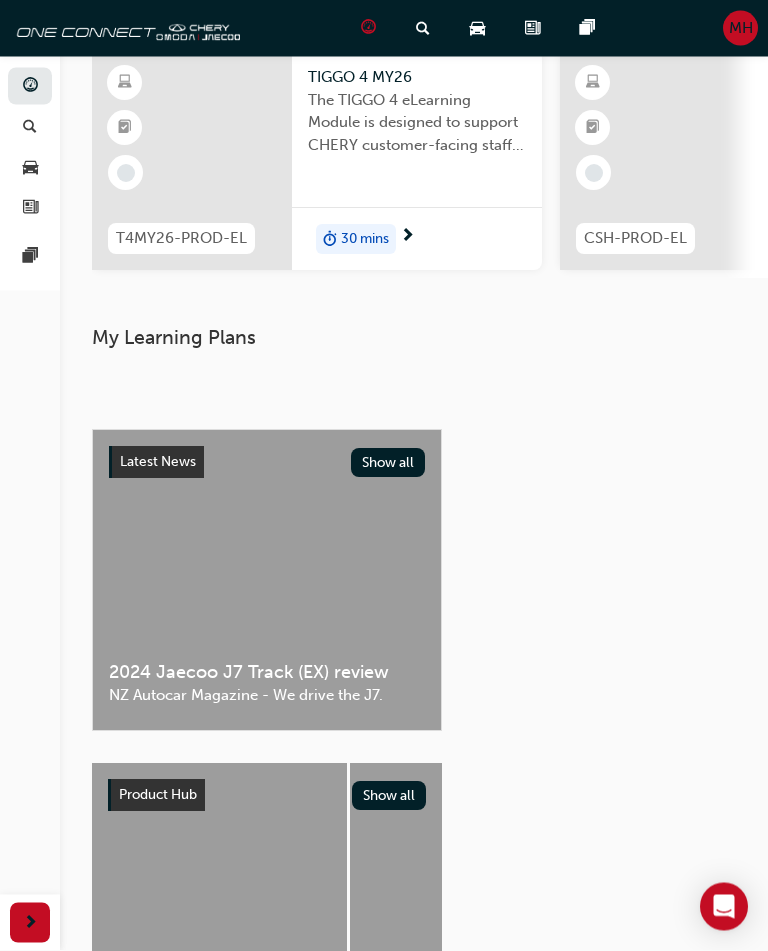 scroll, scrollTop: 0, scrollLeft: 0, axis: both 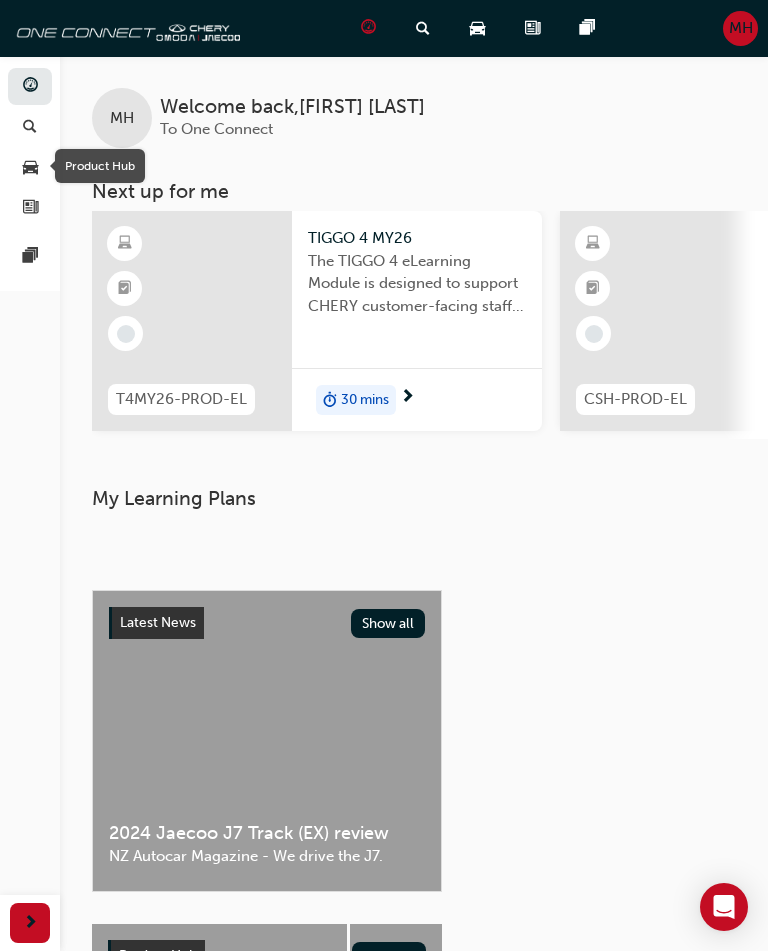 click on "Product Hub" at bounding box center (100, 166) 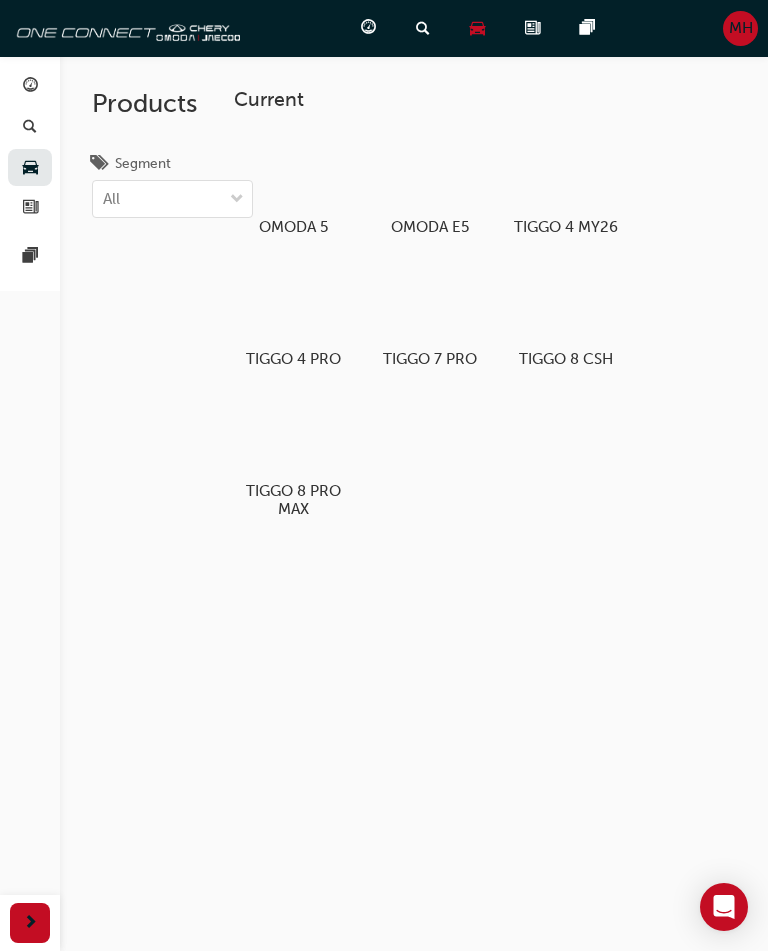 click at bounding box center [565, 304] 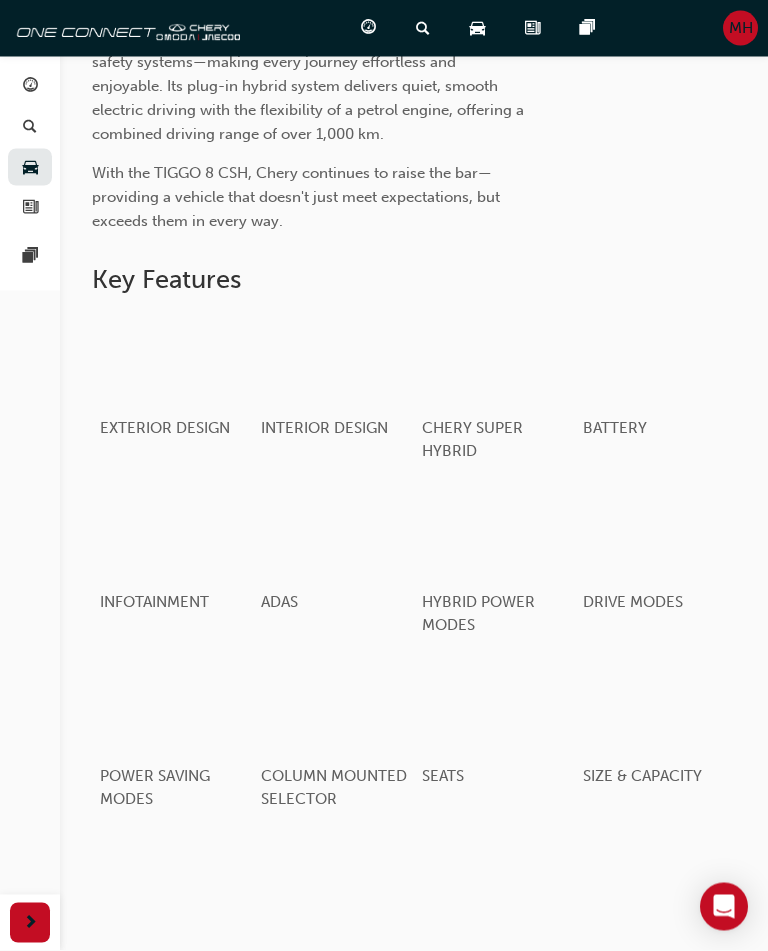 scroll, scrollTop: 774, scrollLeft: 0, axis: vertical 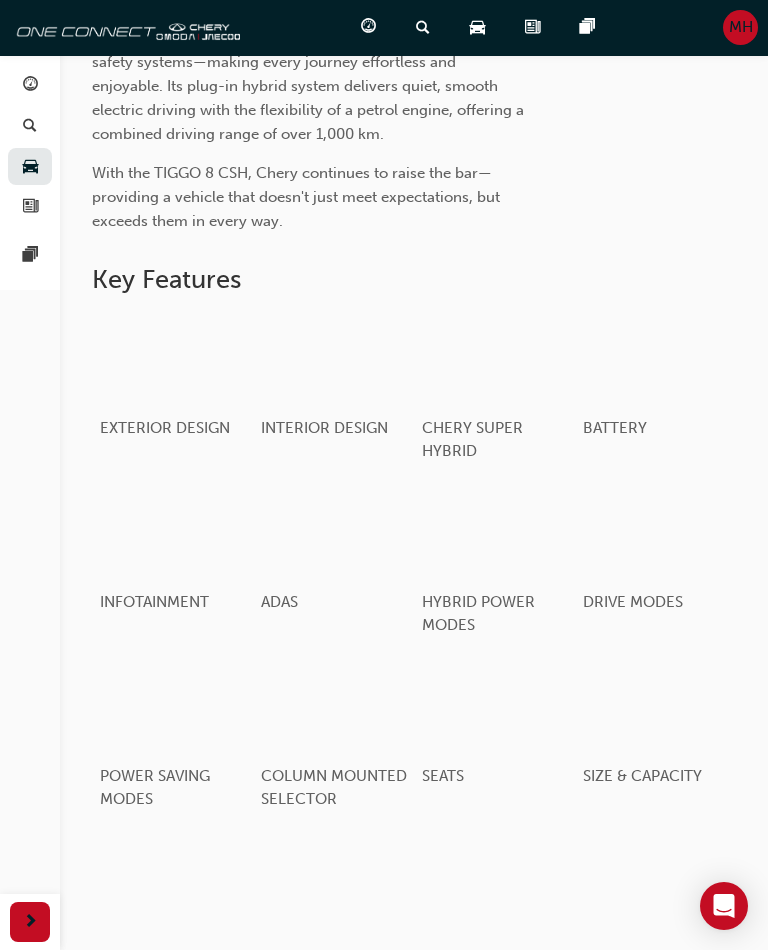 click at bounding box center [173, 361] 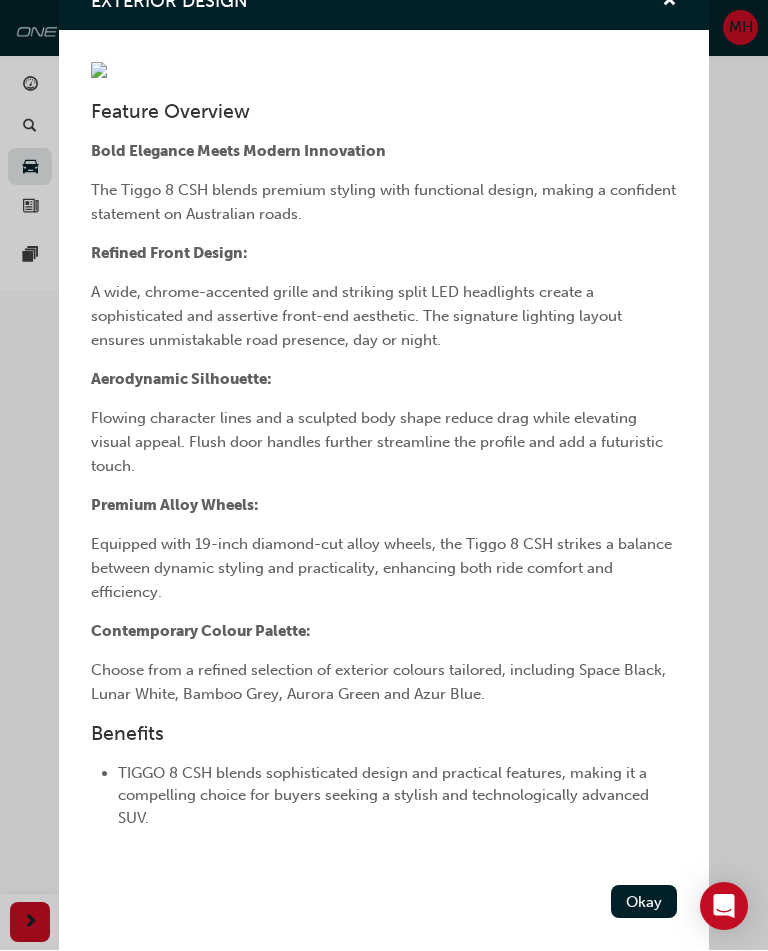 scroll, scrollTop: 295, scrollLeft: 0, axis: vertical 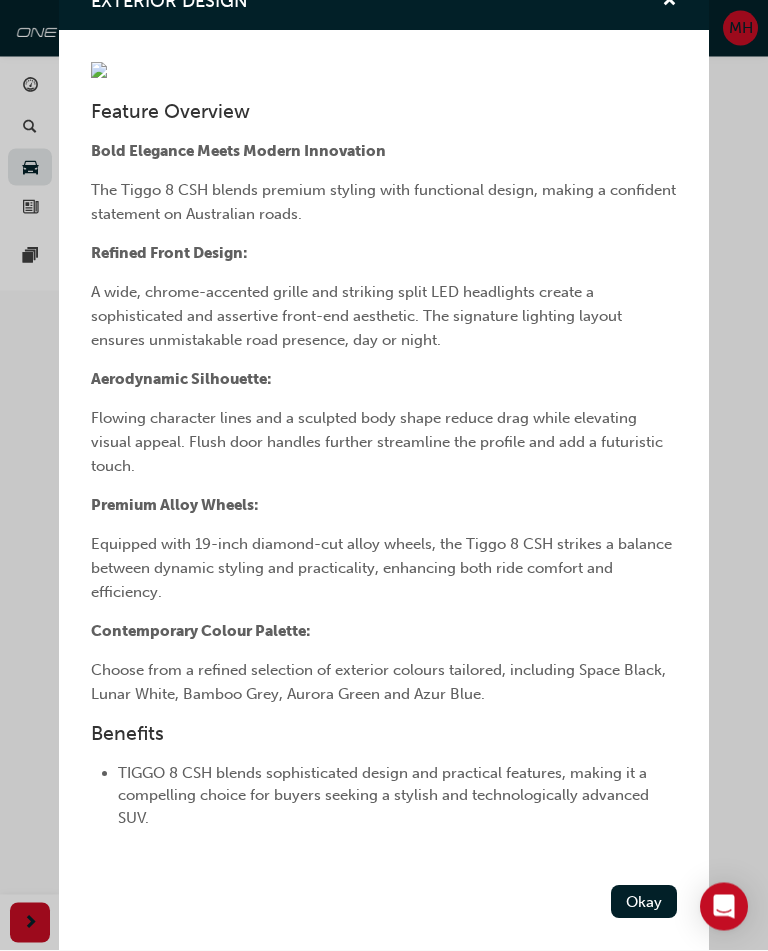 click on "Okay" at bounding box center (644, 902) 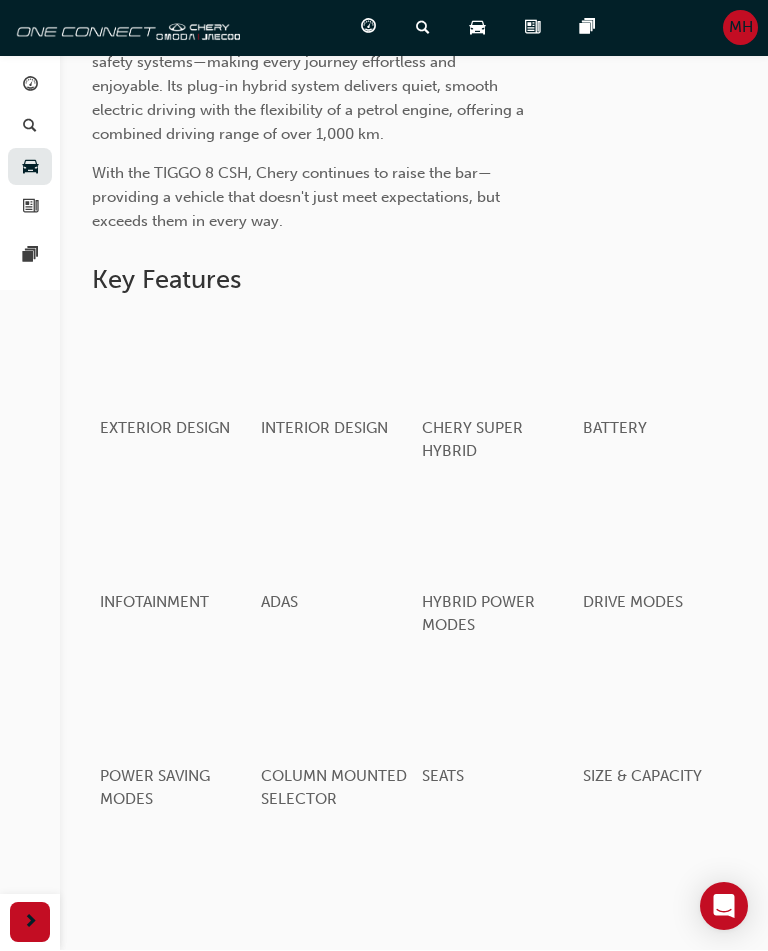 click at bounding box center [334, 361] 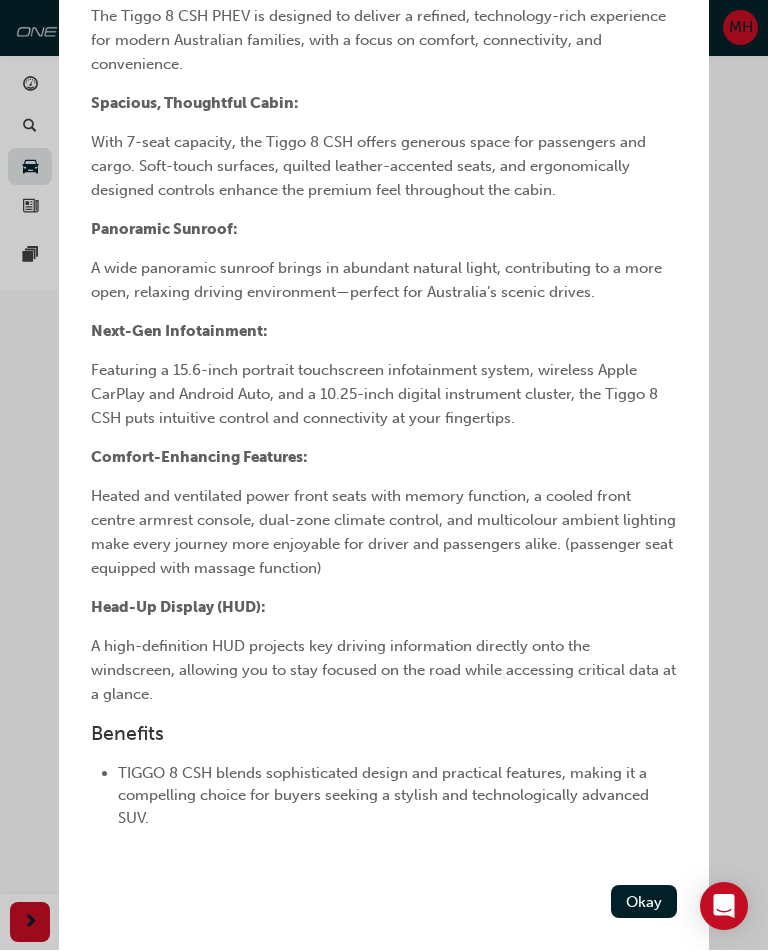scroll, scrollTop: 469, scrollLeft: 0, axis: vertical 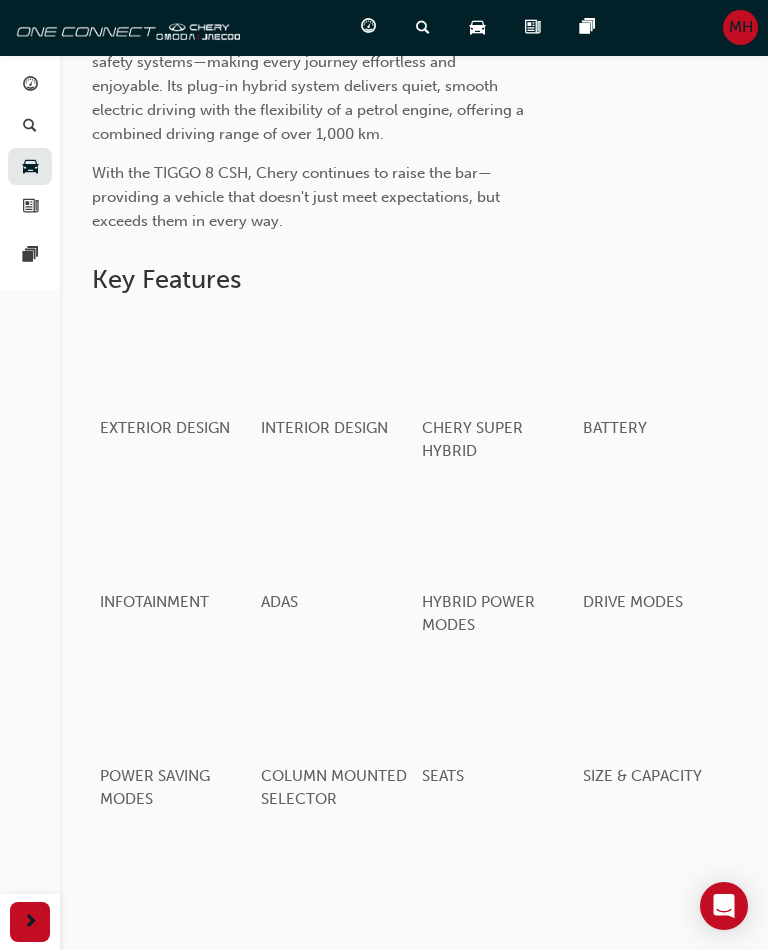 click at bounding box center (495, 361) 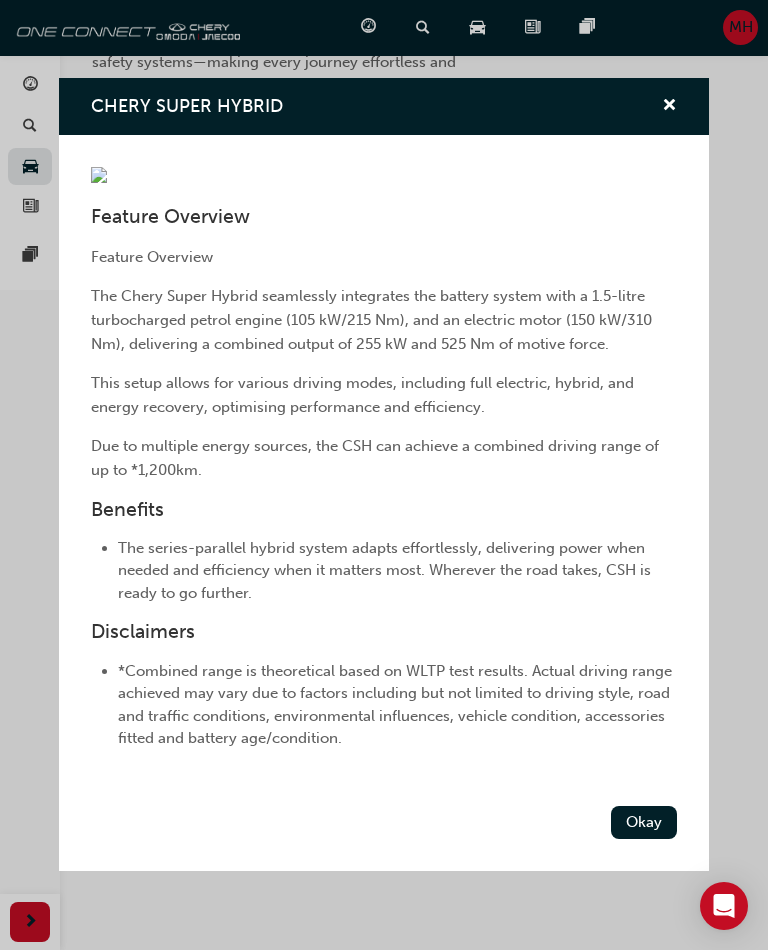 scroll, scrollTop: 109, scrollLeft: 0, axis: vertical 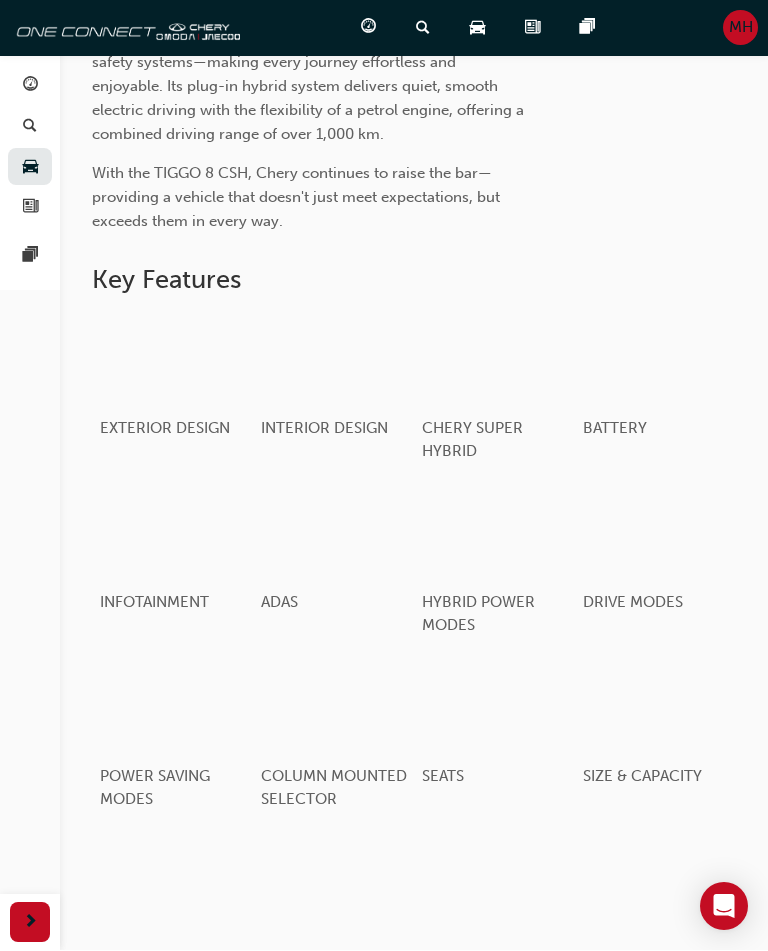 click at bounding box center (656, 361) 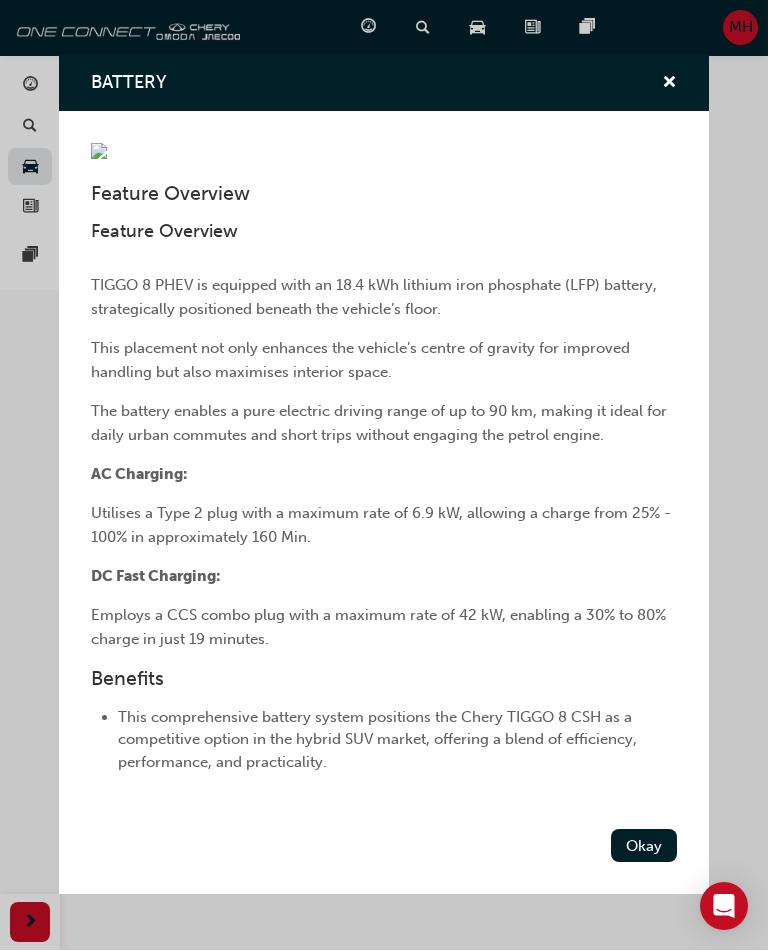 scroll, scrollTop: 157, scrollLeft: 0, axis: vertical 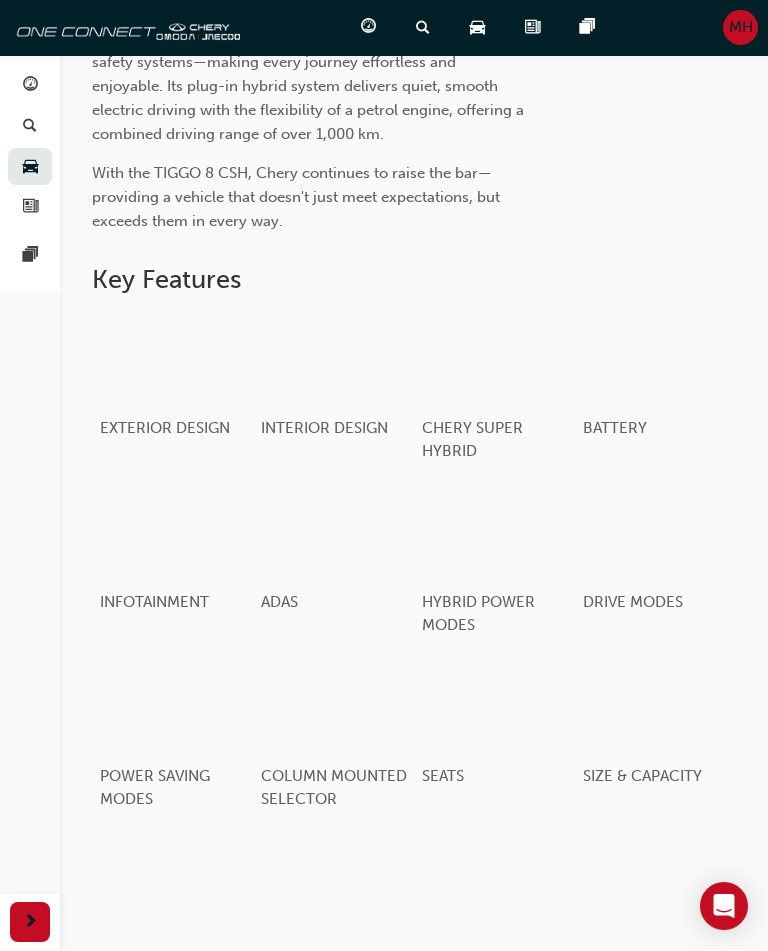 click on "Dashboard Search Learning Product Hub News Pages Pages" at bounding box center (30, 450) 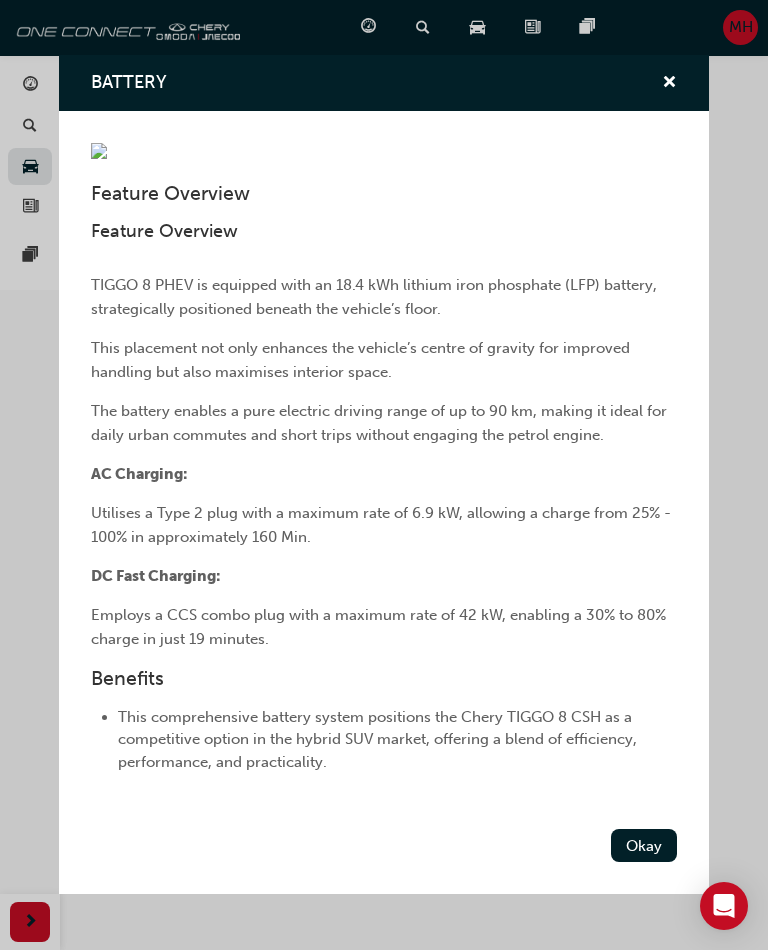 scroll, scrollTop: 157, scrollLeft: 0, axis: vertical 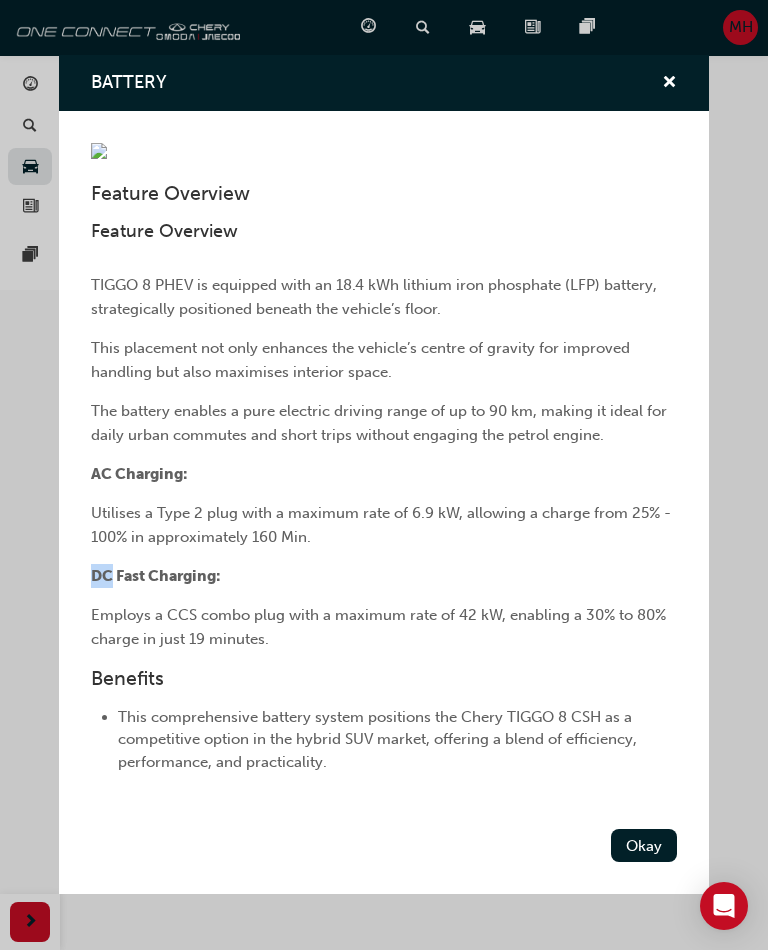 click on "Okay" at bounding box center (644, 846) 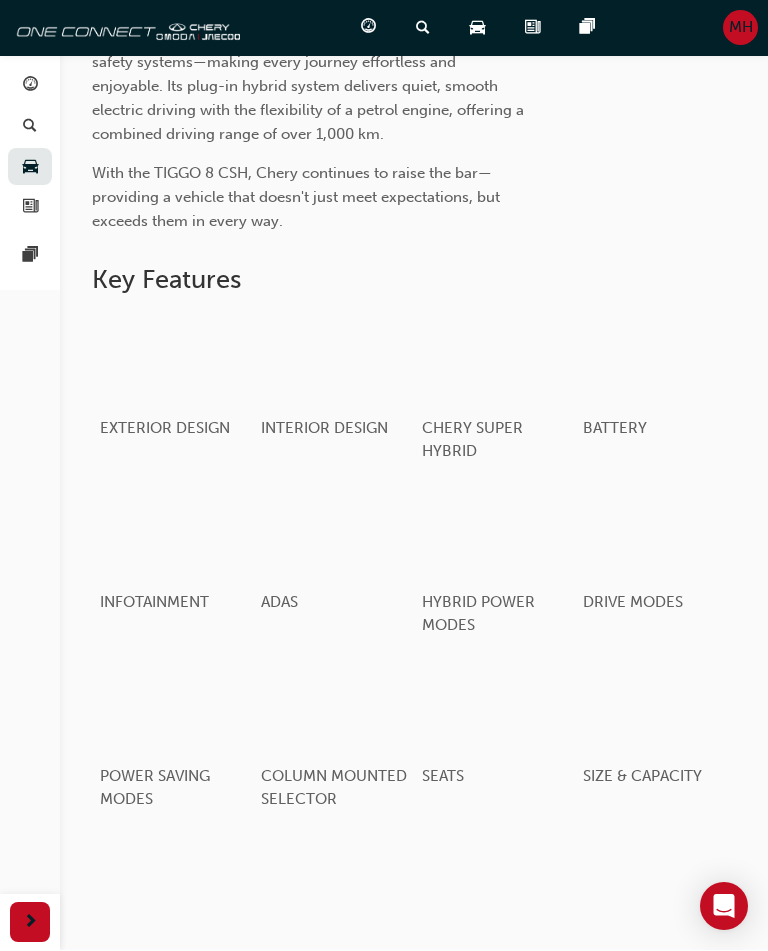 click at bounding box center (173, 535) 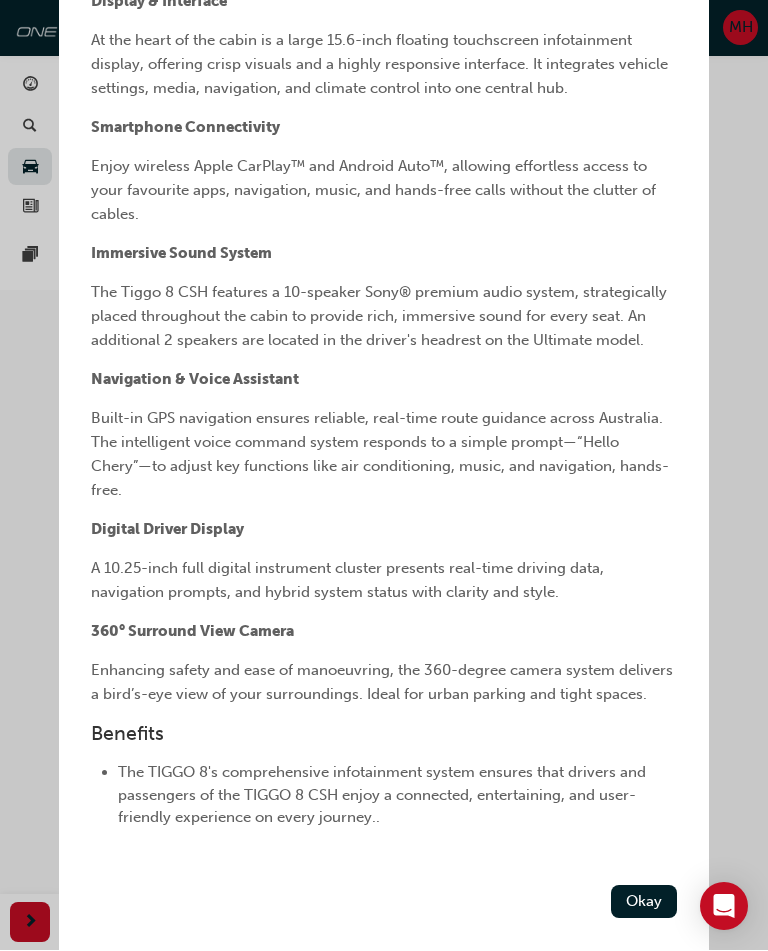 scroll, scrollTop: 574, scrollLeft: 0, axis: vertical 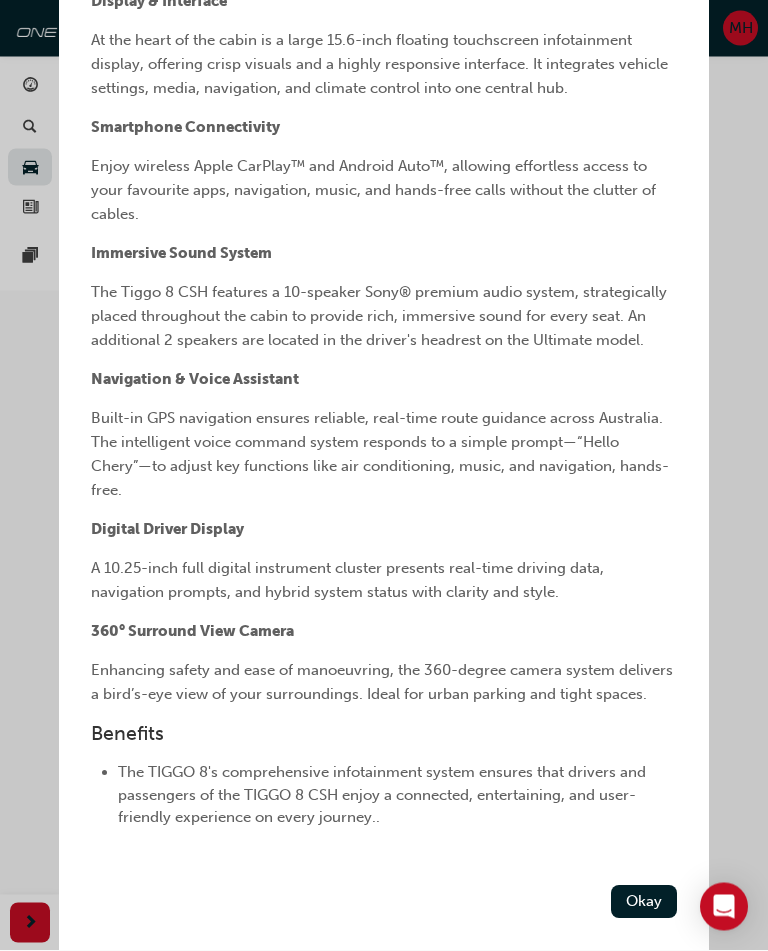 click on "INFOTAINMENT Feature Overview Feature Overview Infotainment & Connectivity Cutting-edge technology meets intuitive design in the Tiggo 8 CSH’s advanced infotainment system, delivering seamless control, entertainment, and convenience. Display & Interface At the heart of the cabin is a large 15.6-inch floating touchscreen infotainment display, offering crisp visuals and a highly responsive interface. It integrates vehicle settings, media, navigation, and climate control into one central hub. Smartphone Connectivity Enjoy wireless Apple CarPlay™ and Android Auto™, allowing effortless access to your favourite apps, navigation, music, and hands-free calls without the clutter of cables. Immersive Sound System The Tiggo 8 CSH features a 10-speaker Sony® premium audio system, strategically placed throughout the cabin to provide rich, immersive sound for every seat. An additional 2 speakers are located in the driver's headrest on the Ultimate model. Navigation & Voice Assistant Digital Driver Display Benefits" at bounding box center [384, 475] 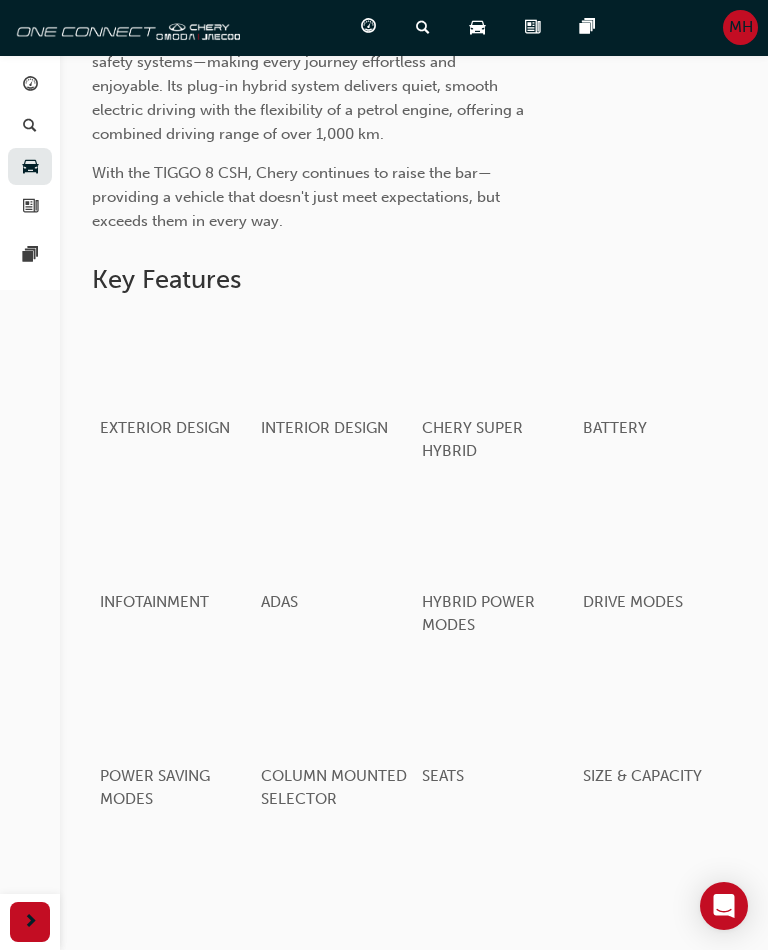 click at bounding box center (334, 535) 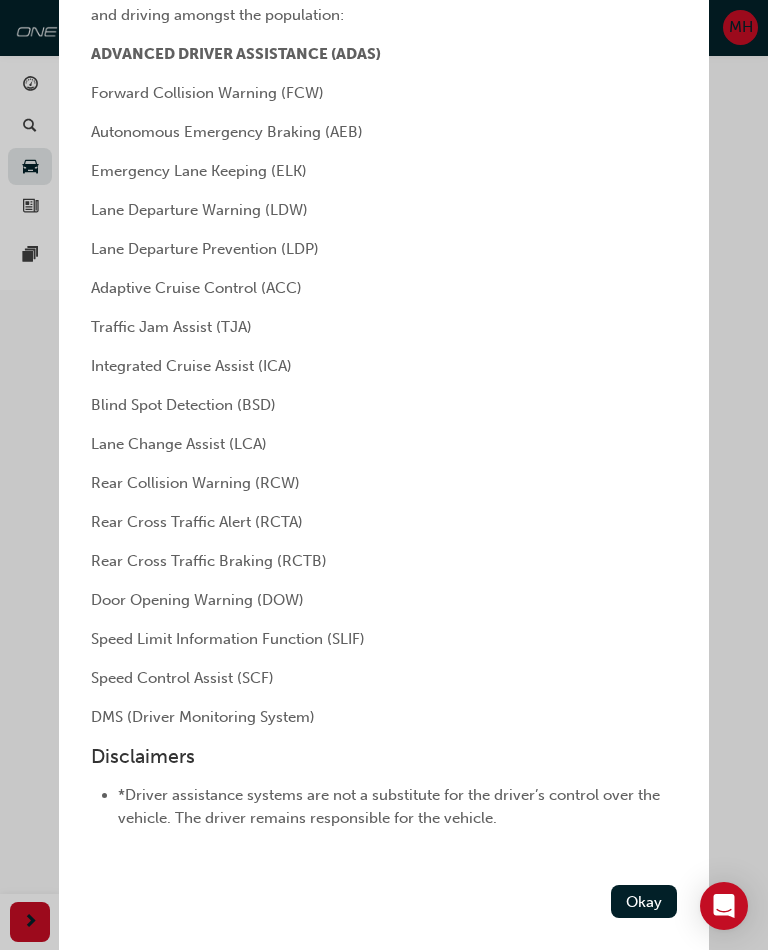 scroll, scrollTop: 570, scrollLeft: 0, axis: vertical 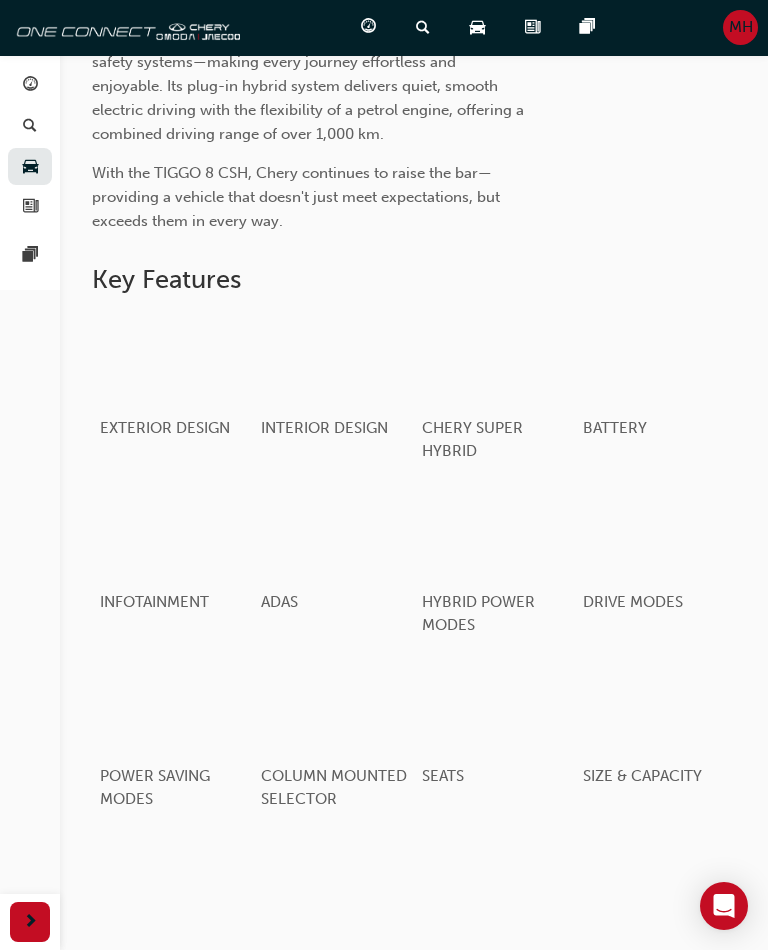click at bounding box center (495, 535) 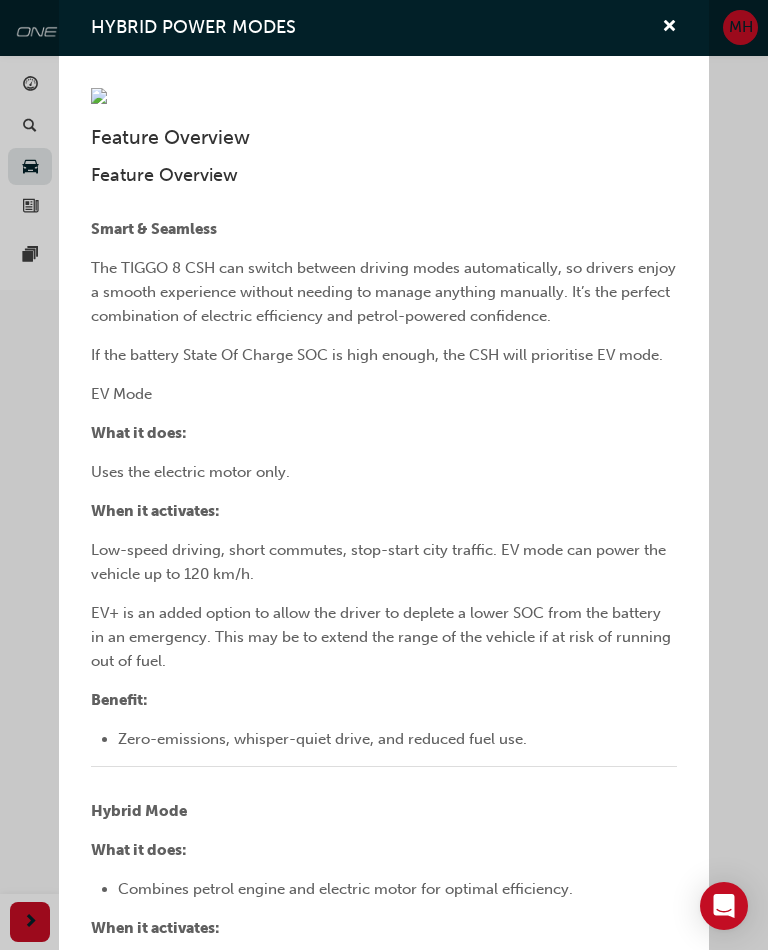 click on "HYBRID POWER MODES Feature Overview Feature Overview Smart & Seamless The TIGGO 8 CSH can switch between driving modes automatically, so drivers enjoy a smooth experience without needing to manage anything manually. It’s the perfect combination of electric efficiency and petrol-powered confidence. If the battery State Of Charge SOC is high enough, the CSH will prioritise EV mode.  EV Mode What it does:   Uses the electric motor only. When it activates:   Low-speed driving, short commutes, stop-start city traffic. EV mode can power the vehicle up to 120 km/h. EV+ is an added option to allow the driver to deplete a lower SOC from the battery in an emergency. This may be to extend the range of the vehicle if at risk of running out of fuel.   Benefit:   Zero-emissions, whisper-quiet drive, and reduced fuel use. ﻿ Hybrid Mode What it does:   Combines petrol engine and electric motor for optimal efficiency. When it activates:   Everyday mixed driving – balancing fuel savings with performance. Benefit:   ﻿" at bounding box center [384, 475] 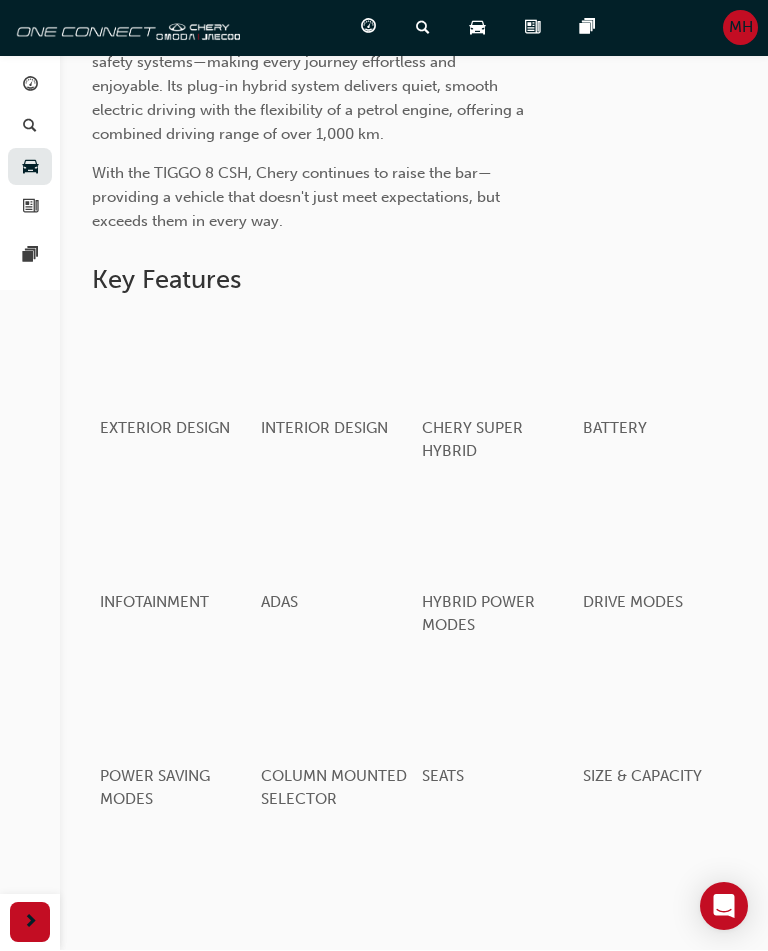 click on "Dashboard Search Learning Product Hub News Pages Pages" at bounding box center [30, 450] 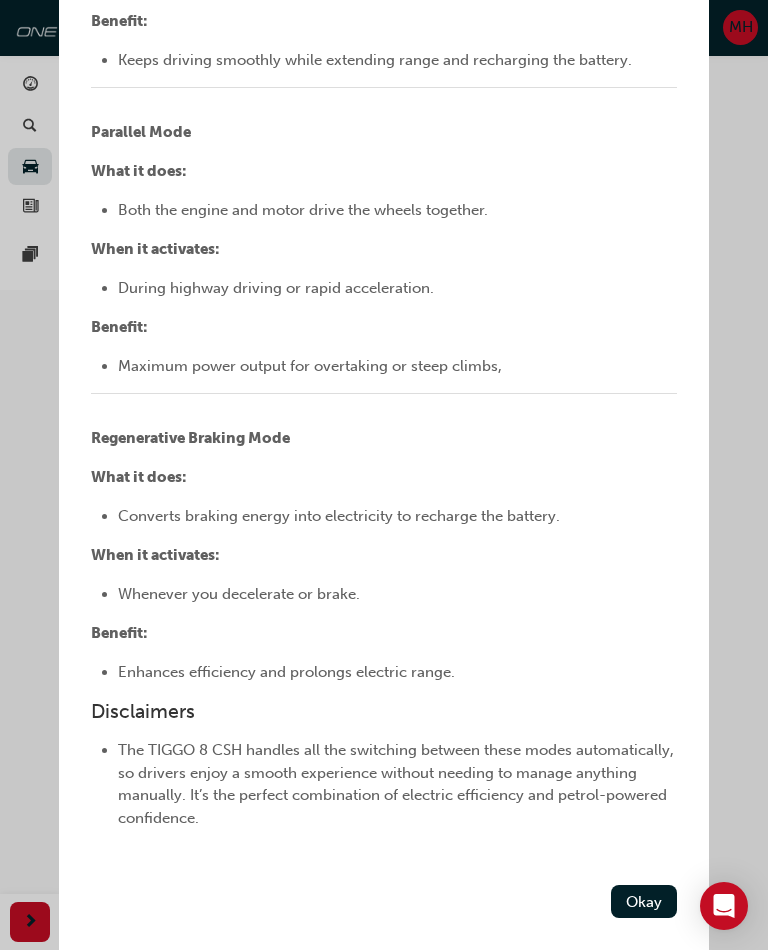 scroll, scrollTop: 1583, scrollLeft: 0, axis: vertical 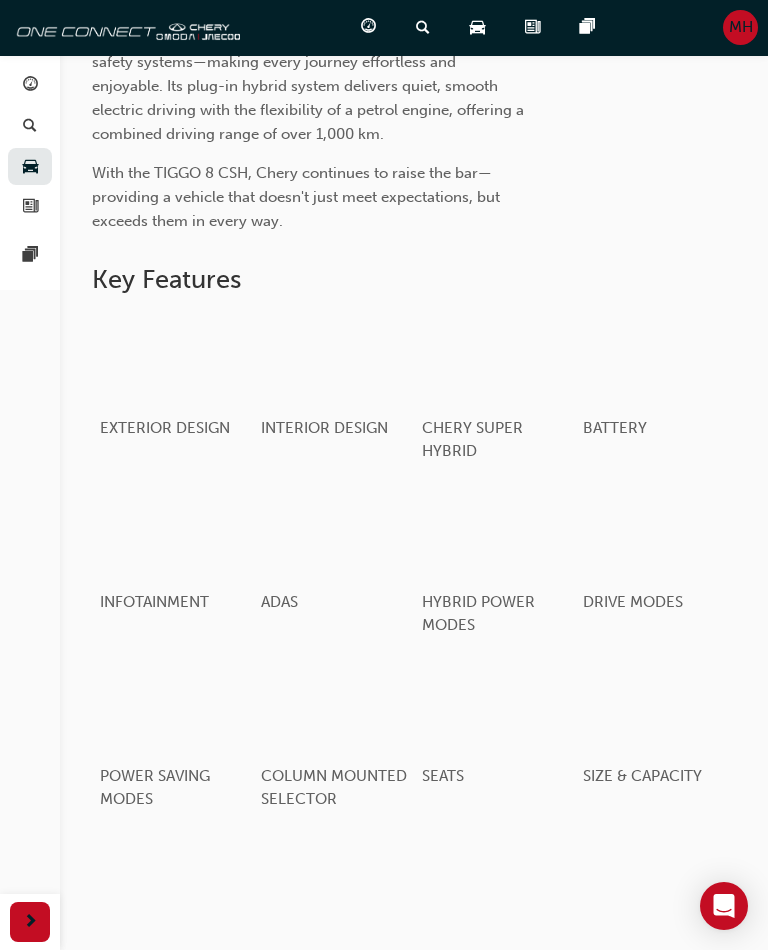 click at bounding box center (656, 535) 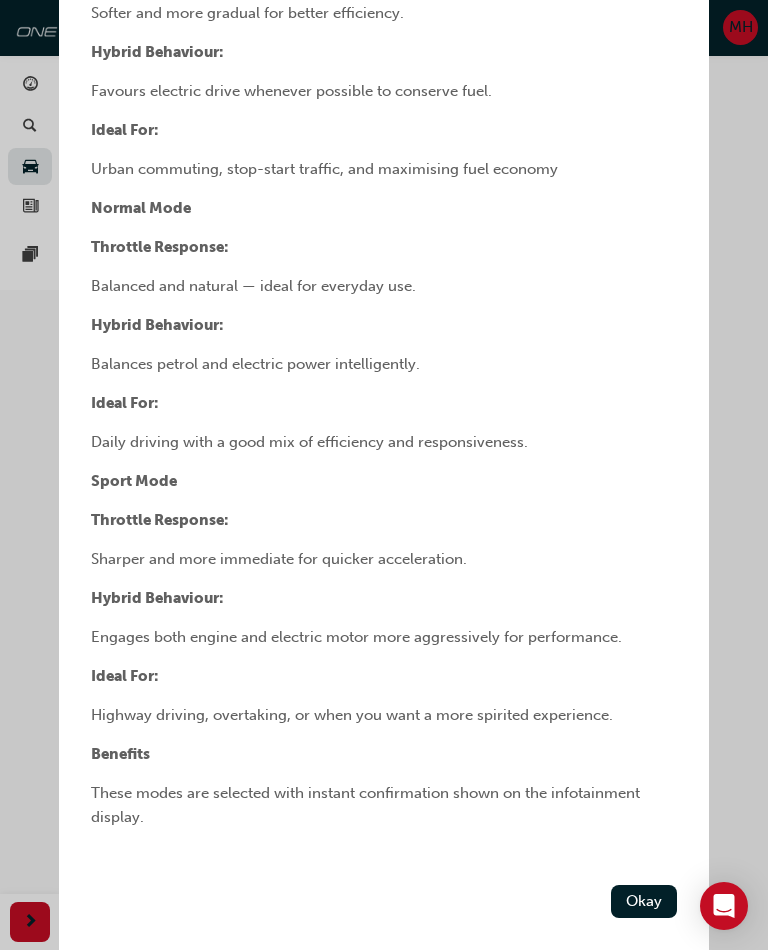 scroll, scrollTop: 626, scrollLeft: 0, axis: vertical 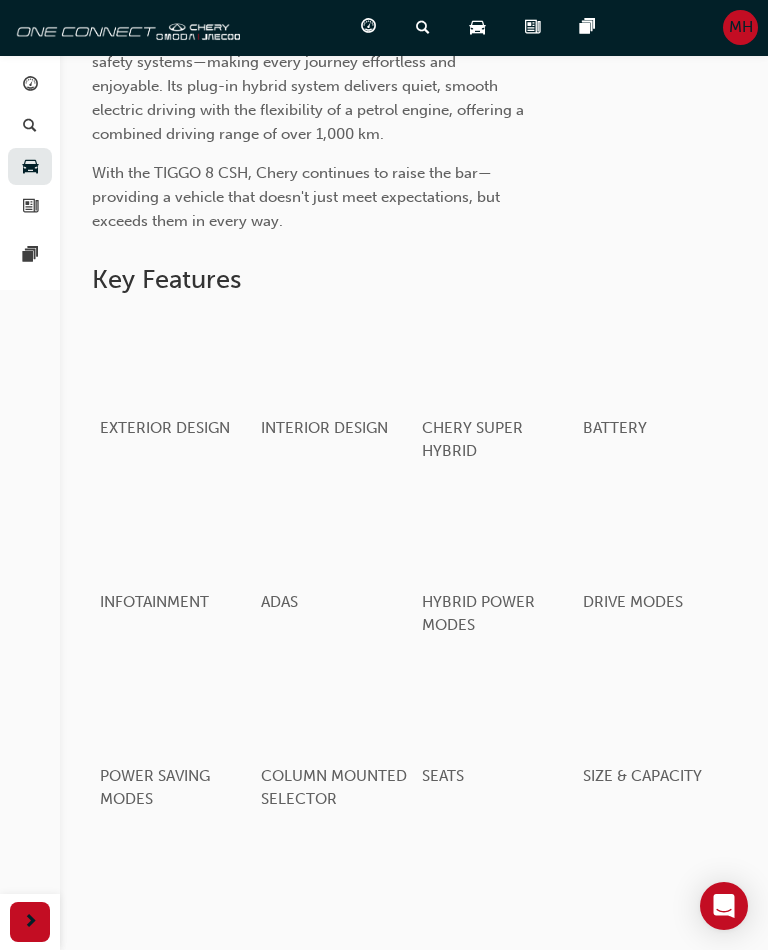 click at bounding box center (173, 709) 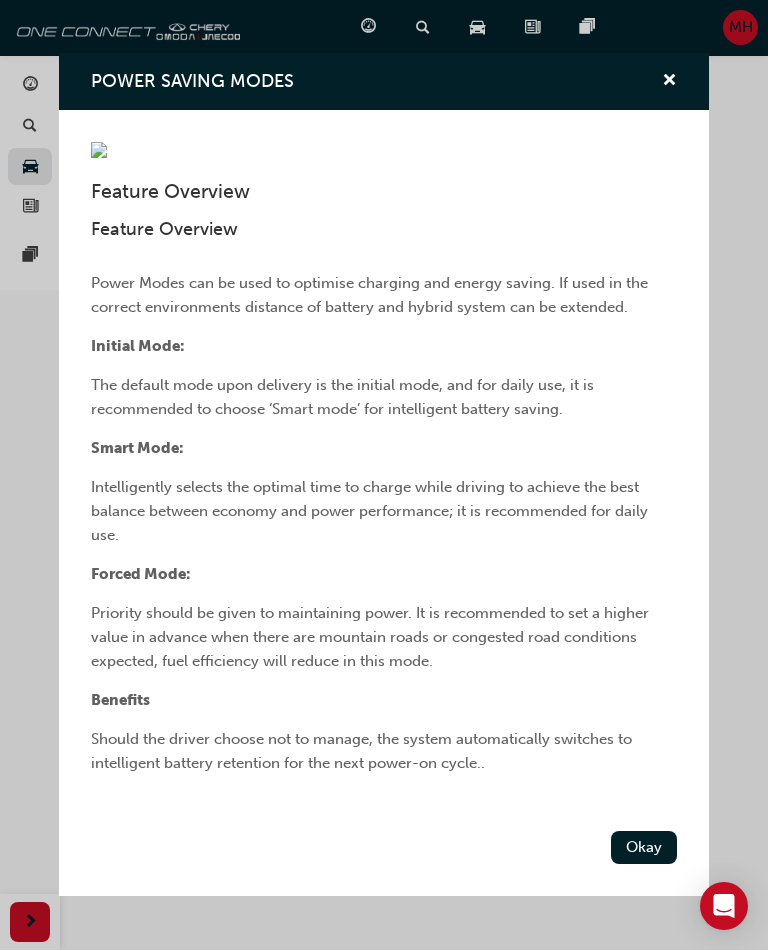 scroll, scrollTop: 140, scrollLeft: 0, axis: vertical 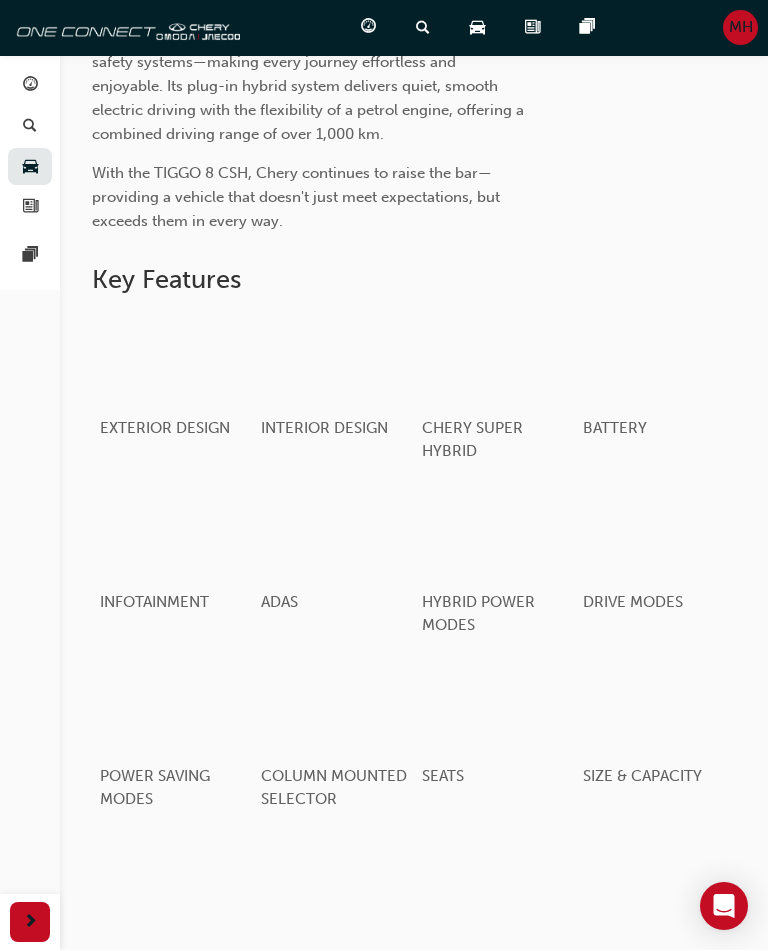 click at bounding box center [334, 709] 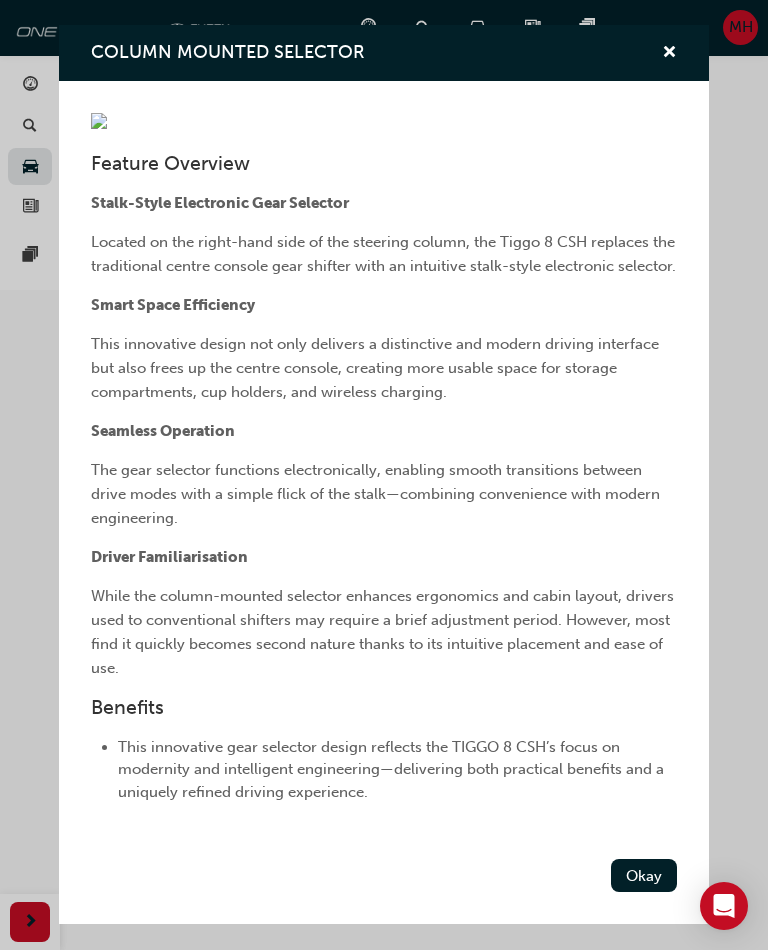 scroll, scrollTop: 241, scrollLeft: 0, axis: vertical 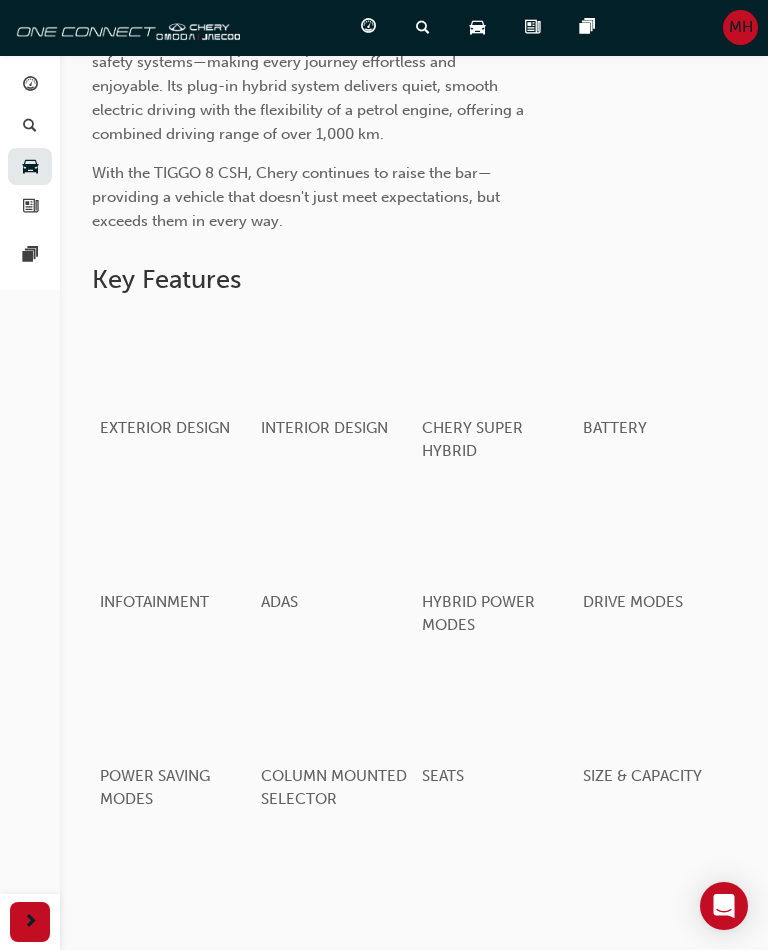 click at bounding box center (656, 709) 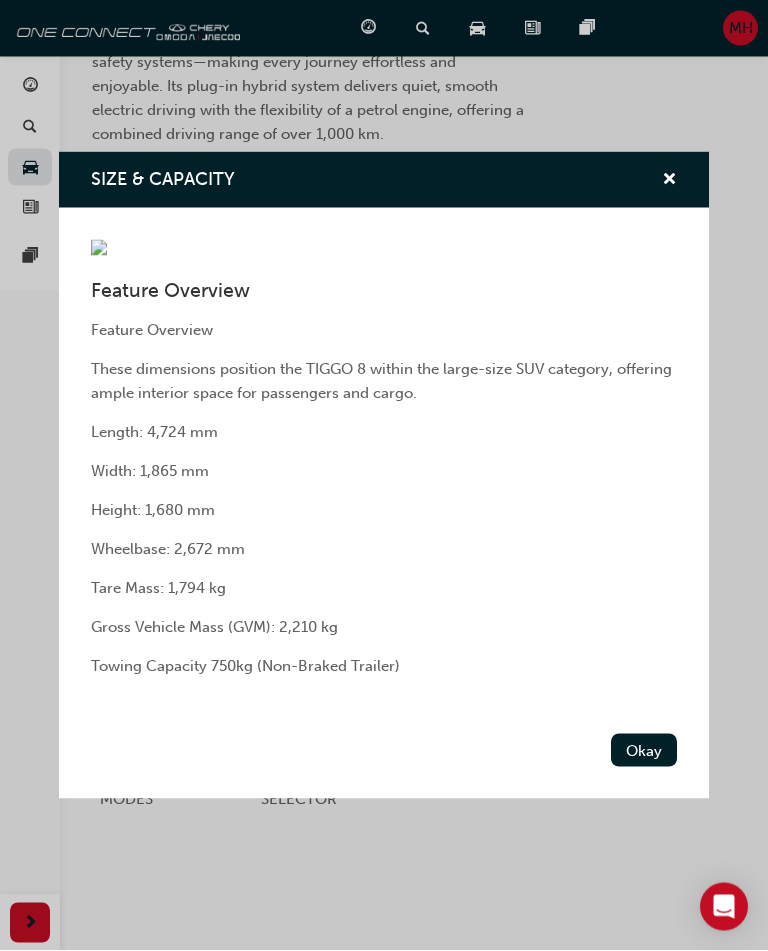 scroll, scrollTop: 774, scrollLeft: 0, axis: vertical 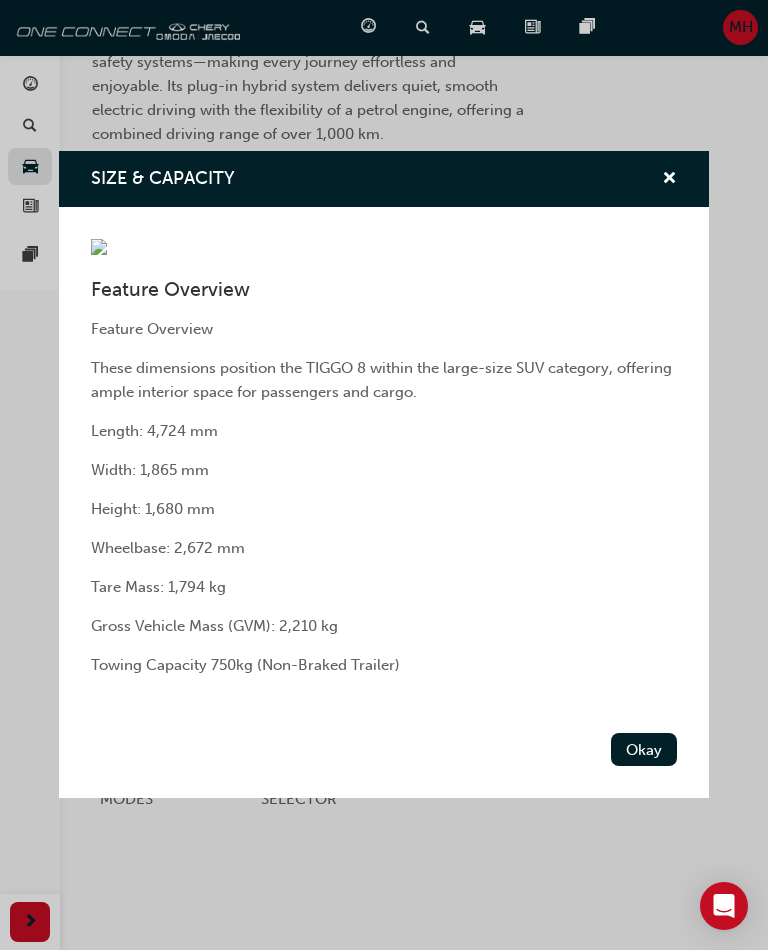 click on "Okay" at bounding box center (644, 750) 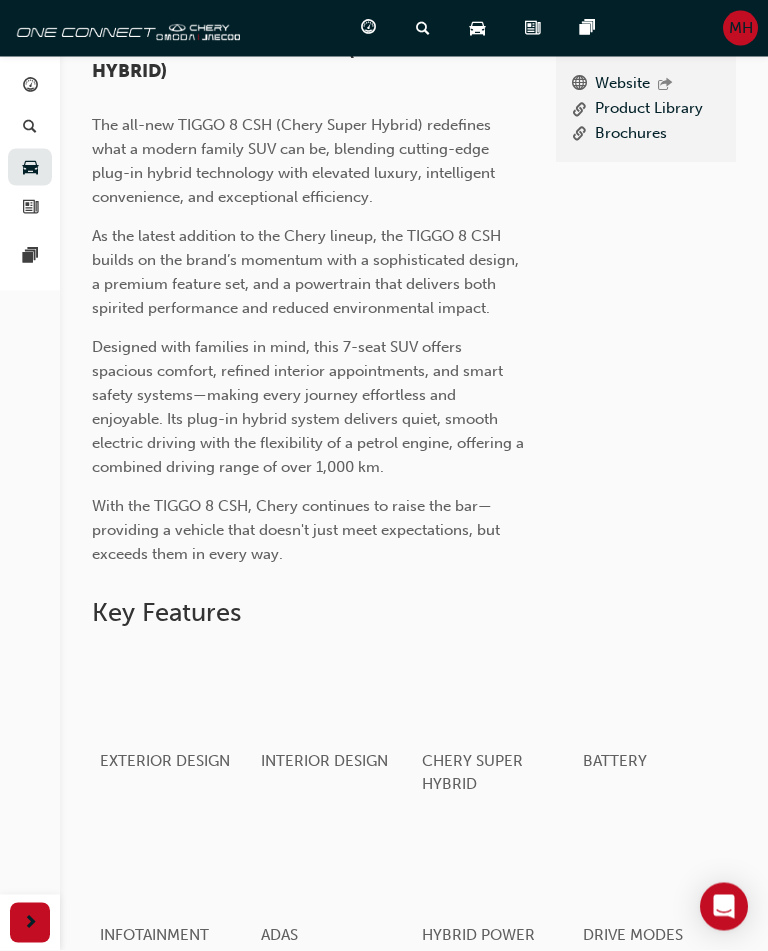 scroll, scrollTop: 0, scrollLeft: 0, axis: both 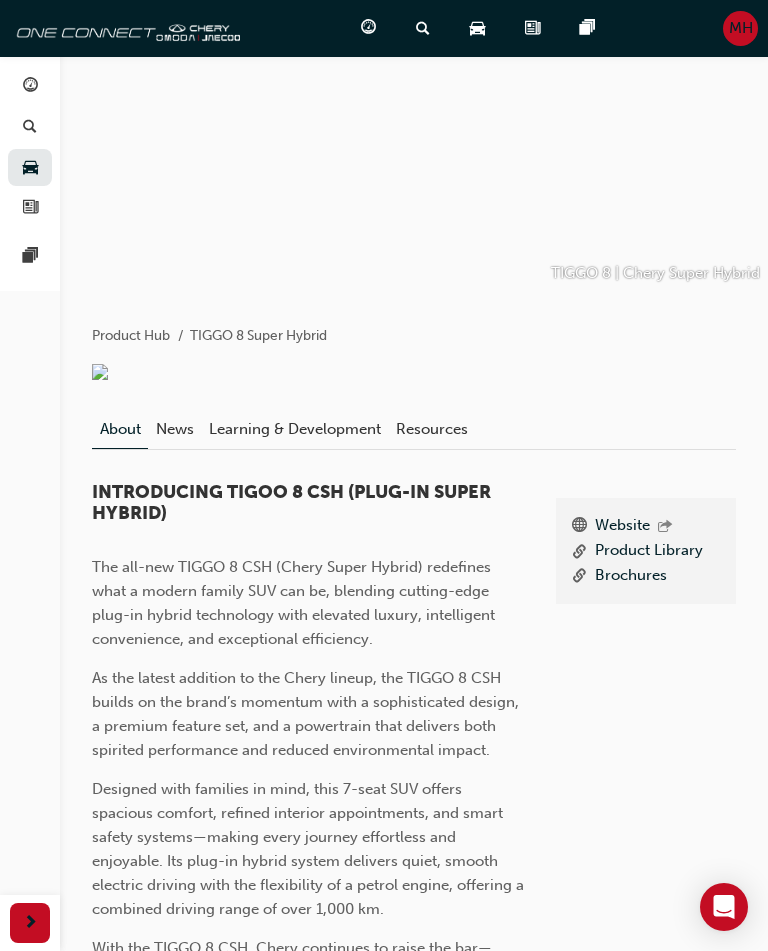 click at bounding box center [30, 923] 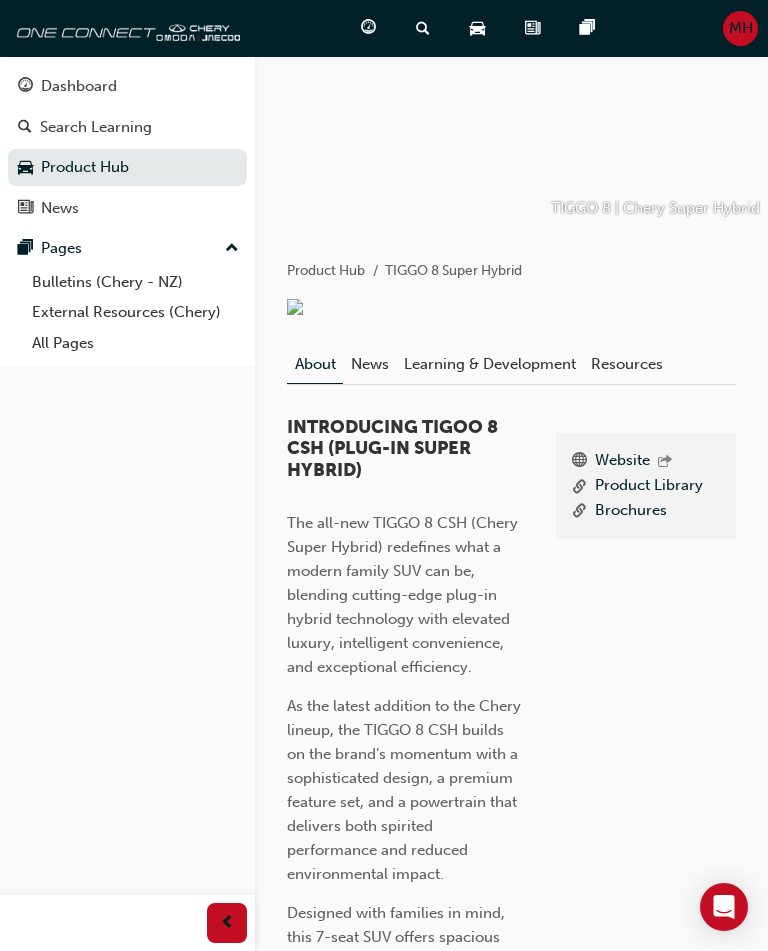 click at bounding box center [227, 923] 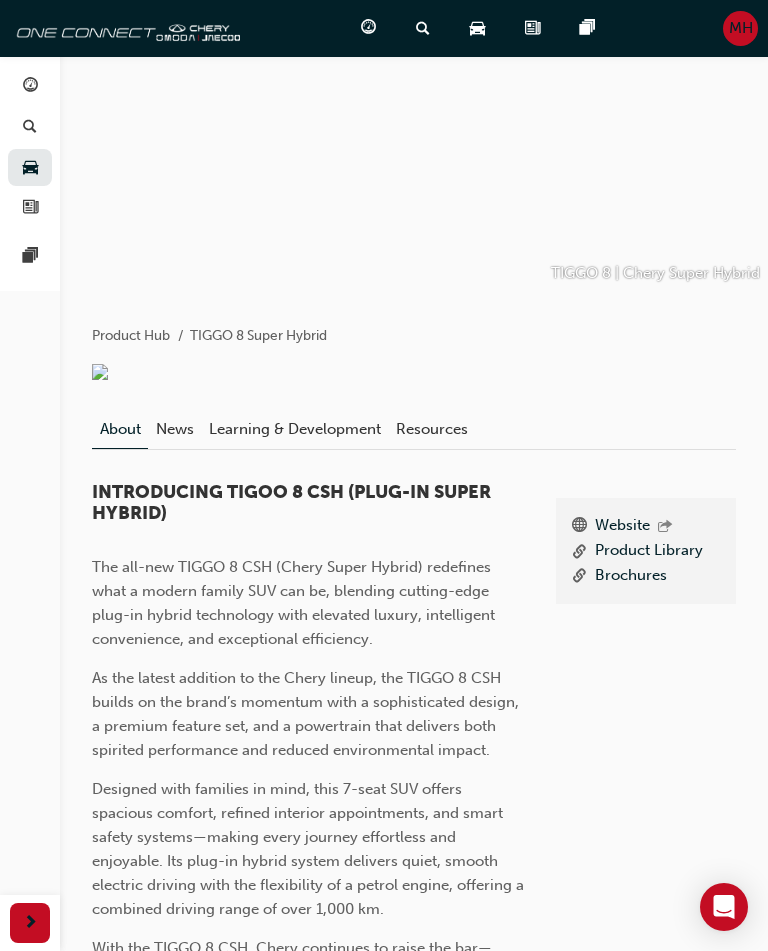 click at bounding box center (30, 923) 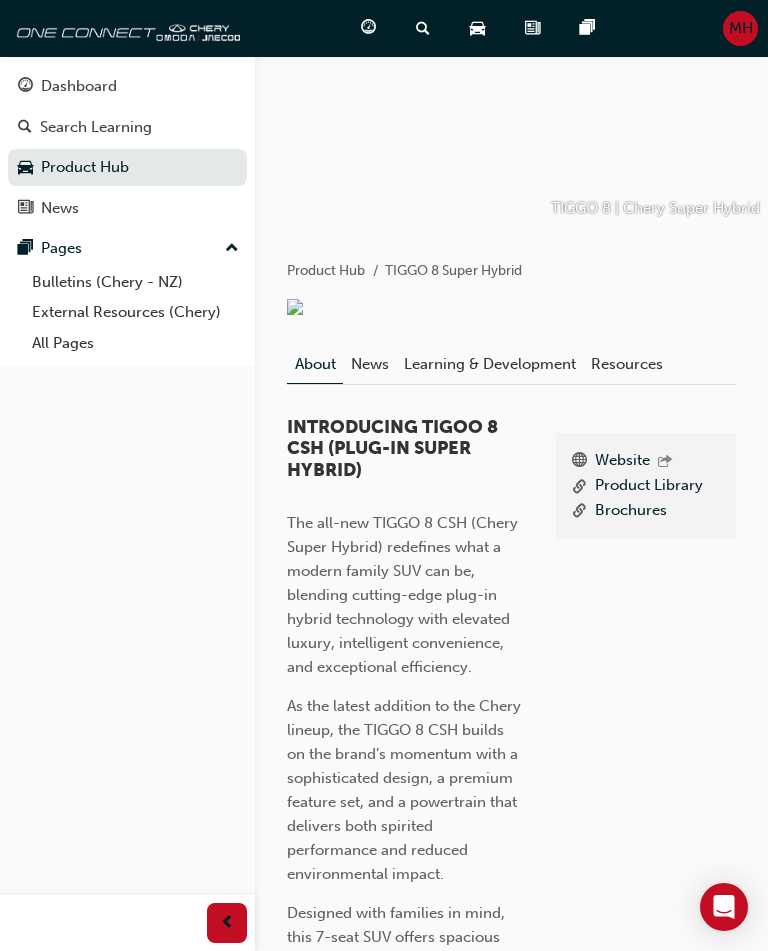 click at bounding box center (227, 923) 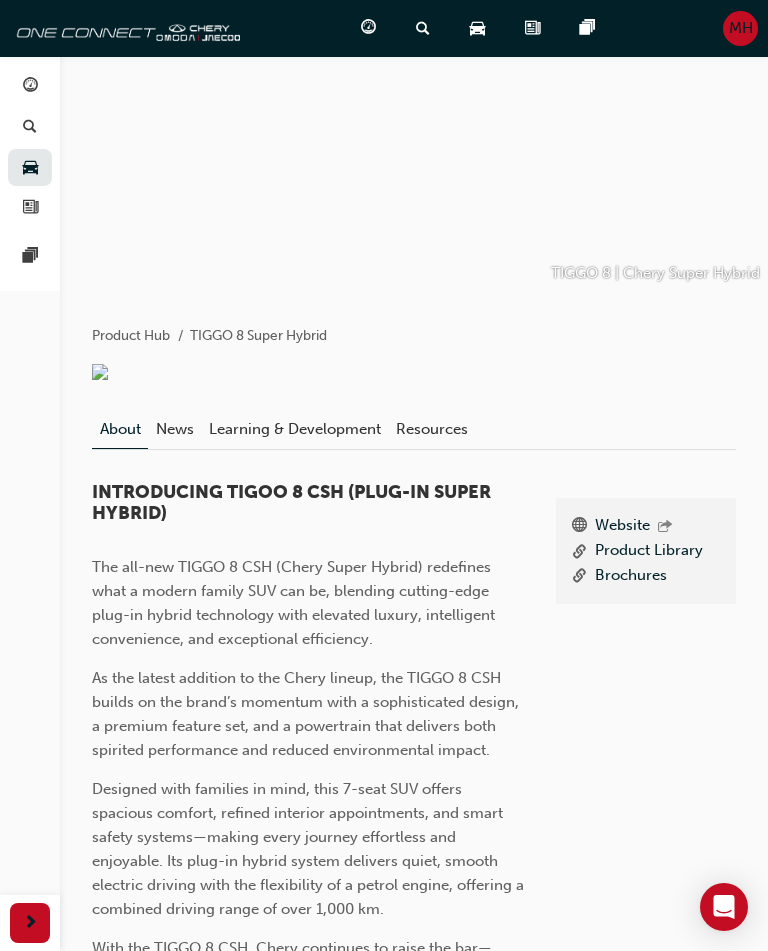 click at bounding box center [30, 923] 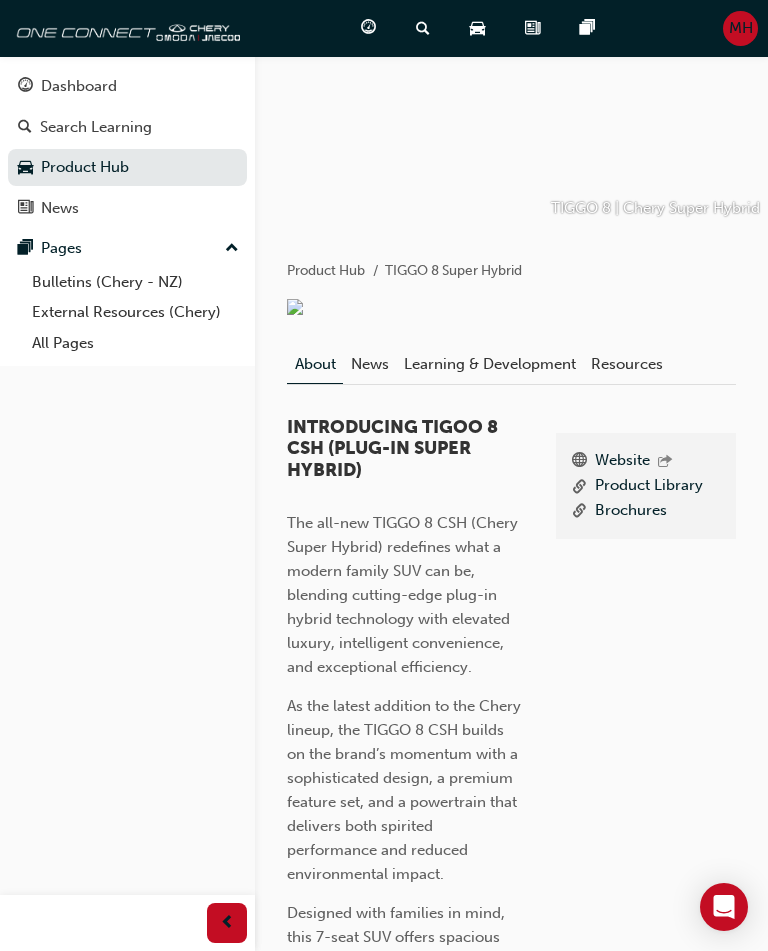 click on "Product Hub" at bounding box center (127, 167) 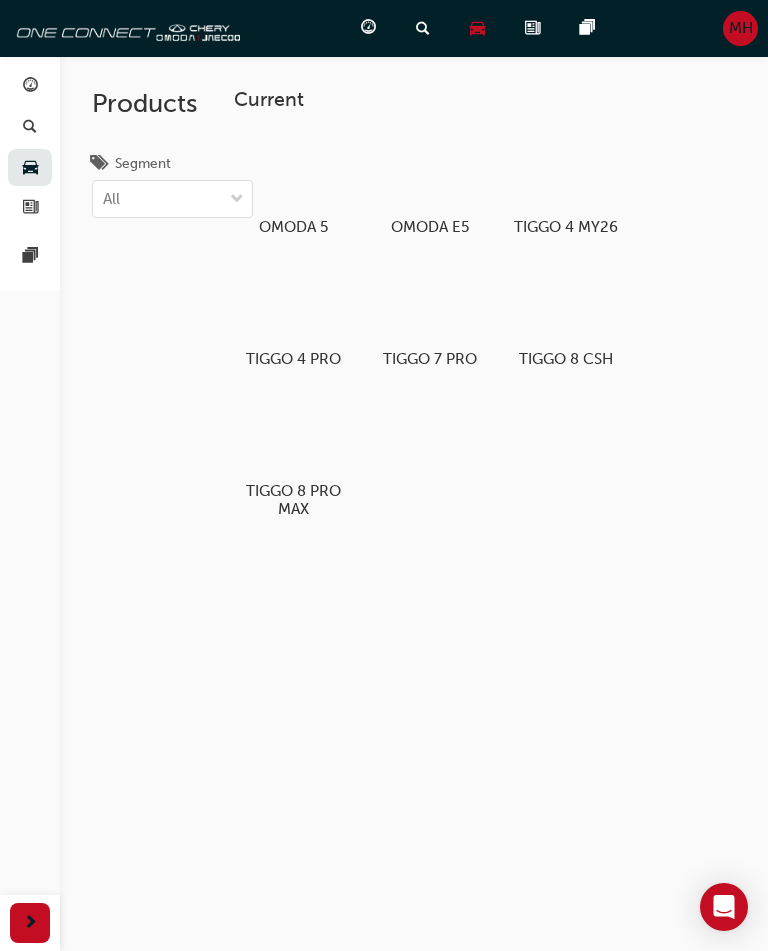 click at bounding box center (293, 436) 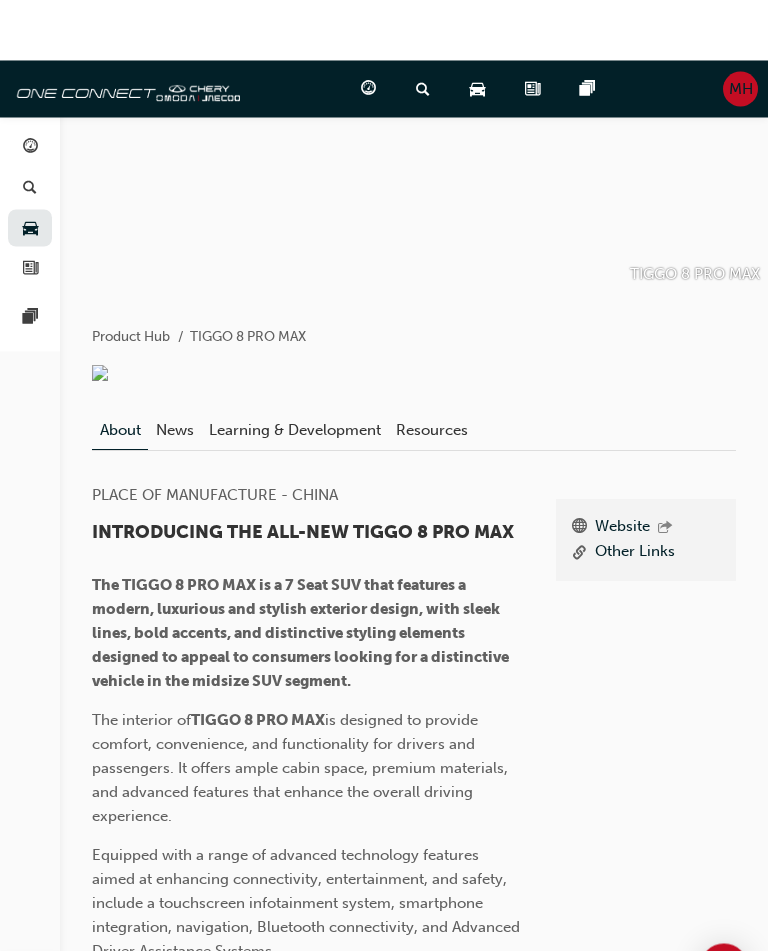 scroll, scrollTop: 0, scrollLeft: 0, axis: both 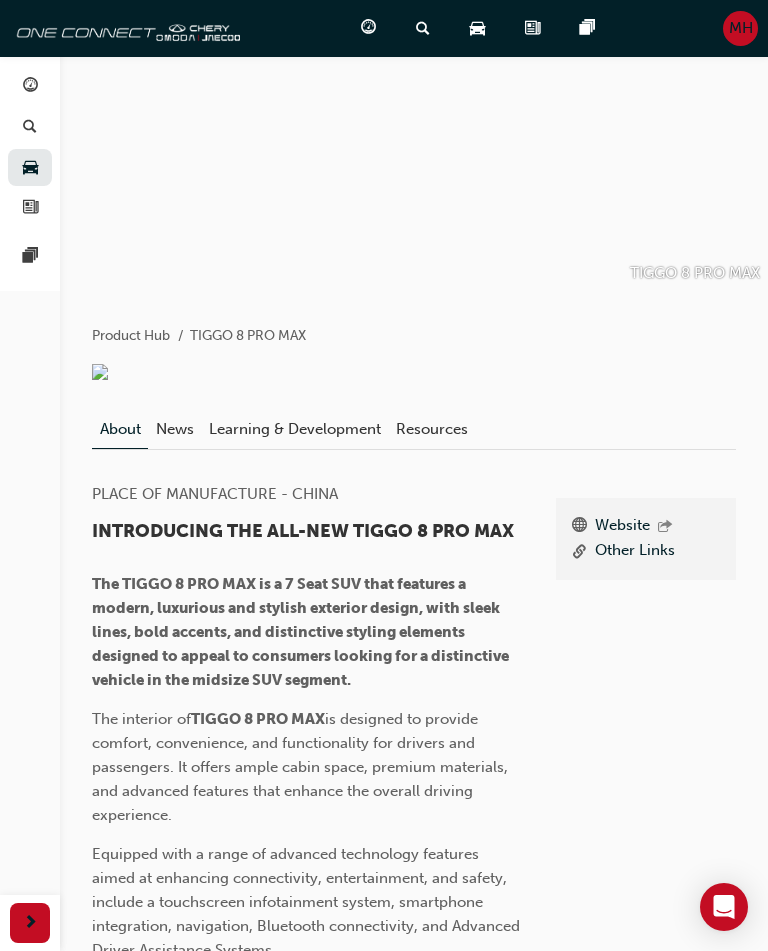 click at bounding box center [414, 174] 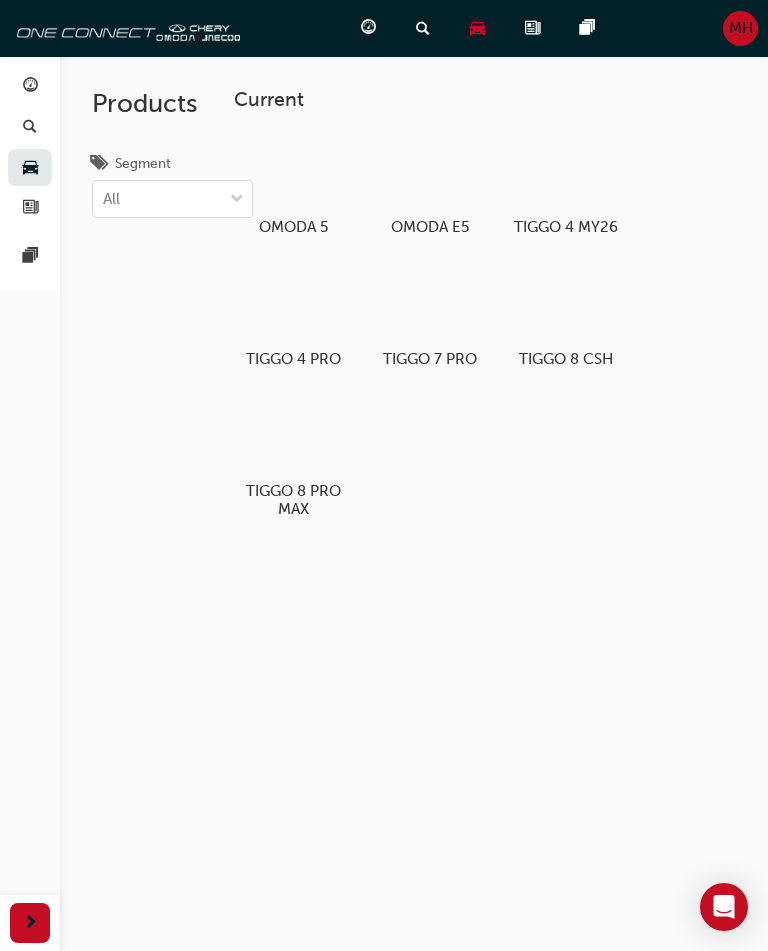 click at bounding box center (429, 304) 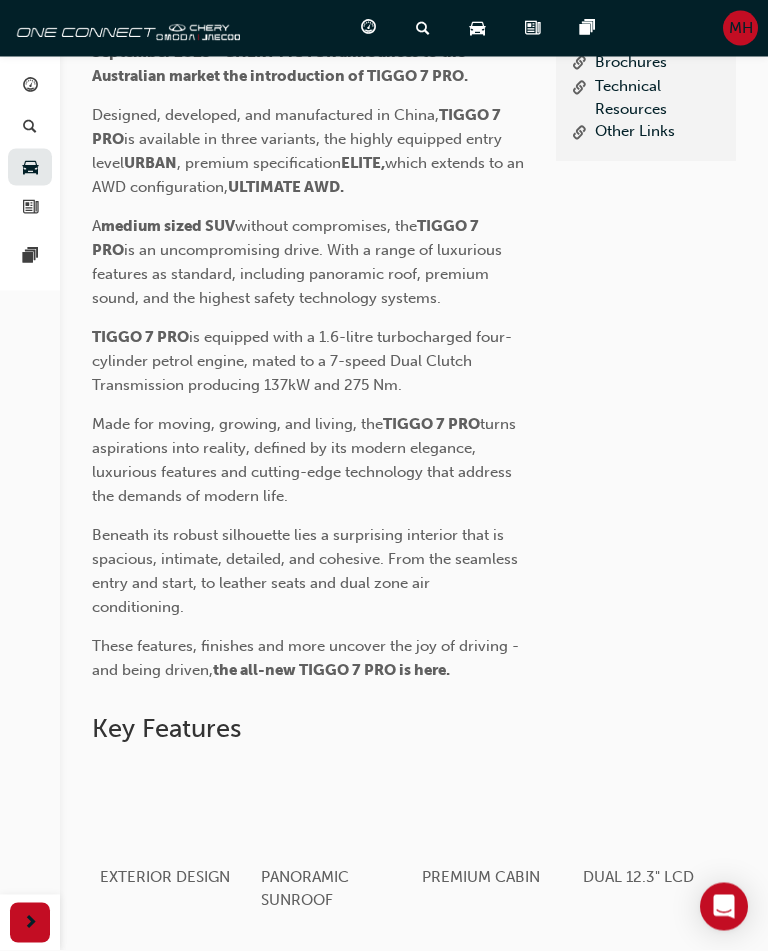 scroll, scrollTop: 516, scrollLeft: 0, axis: vertical 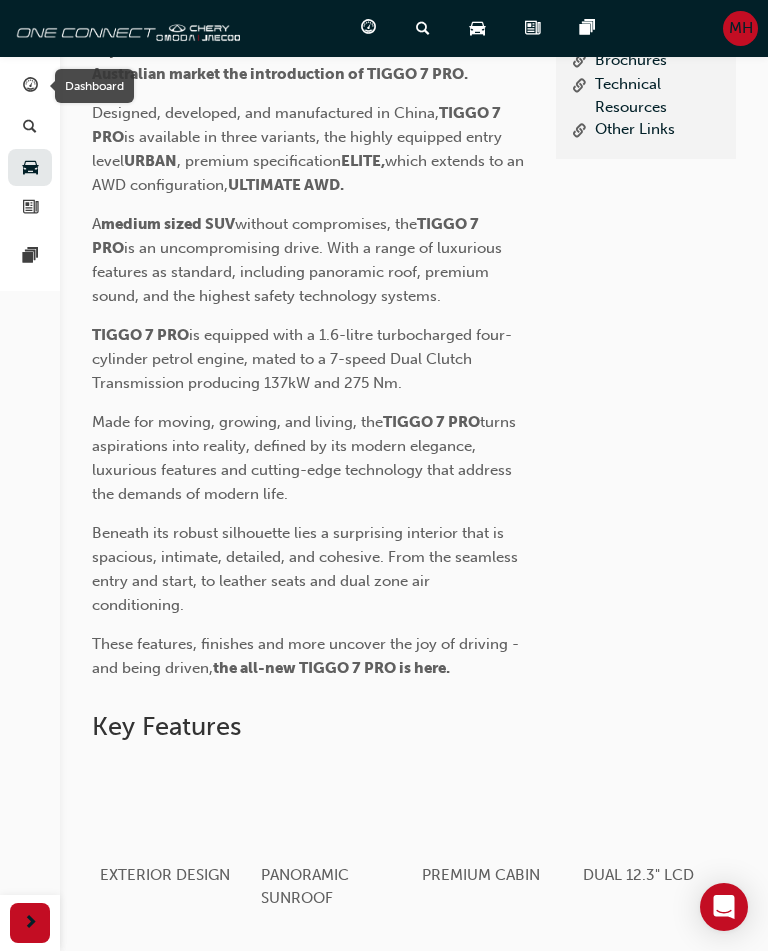 click on "Website Accessories Brochures Technical Resources Other Links" at bounding box center (646, 322) 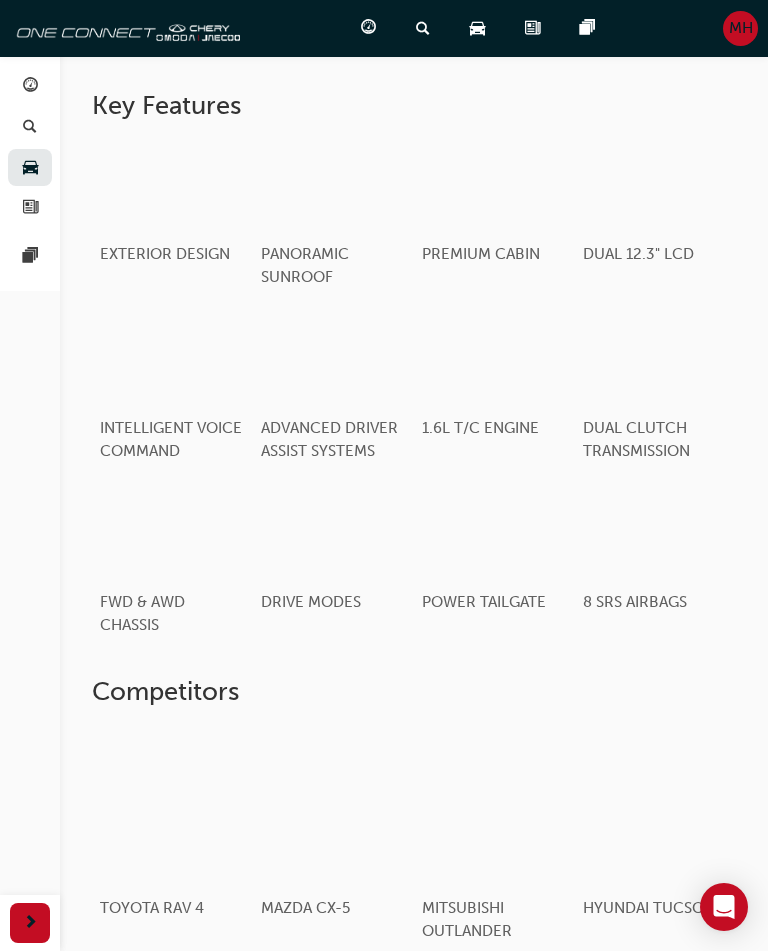 scroll, scrollTop: 1135, scrollLeft: 0, axis: vertical 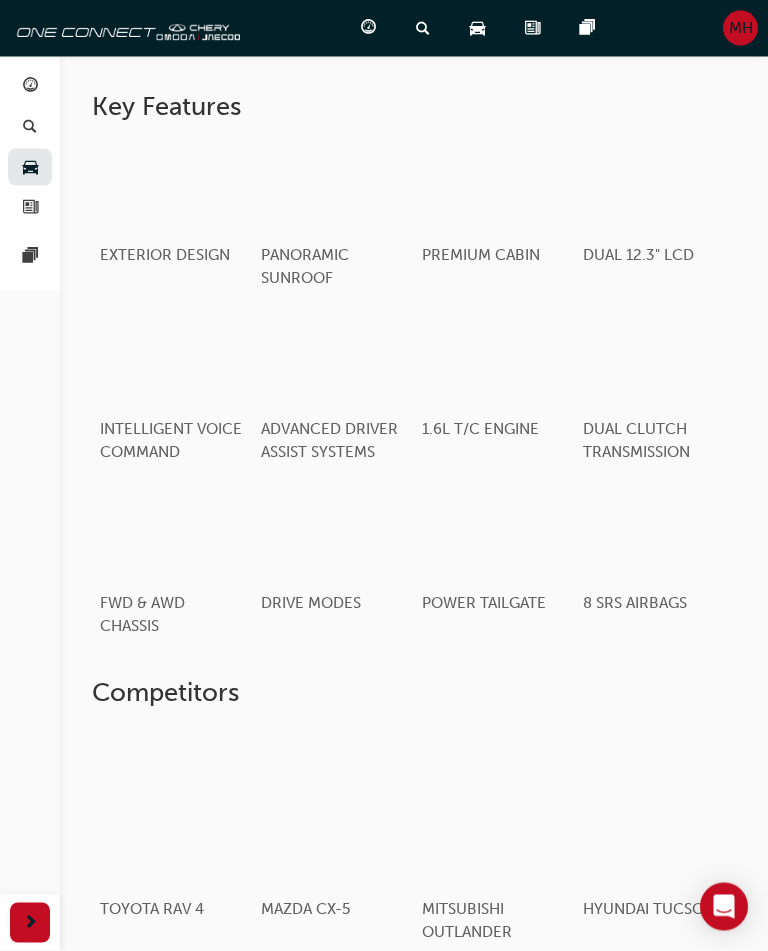 click at bounding box center (334, 536) 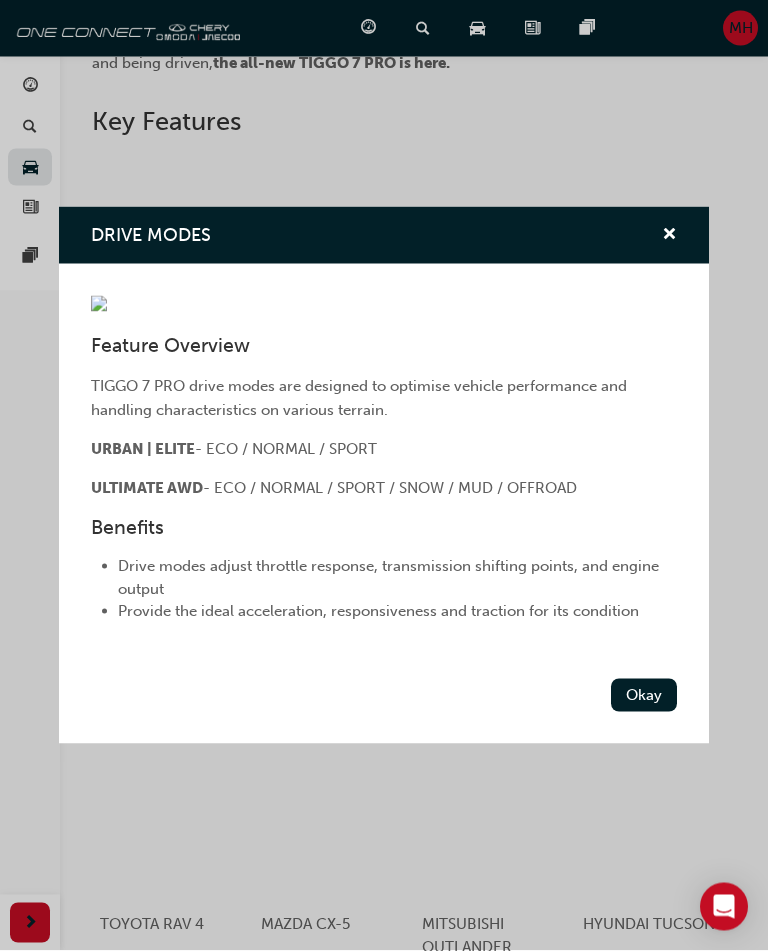 scroll, scrollTop: 1121, scrollLeft: 0, axis: vertical 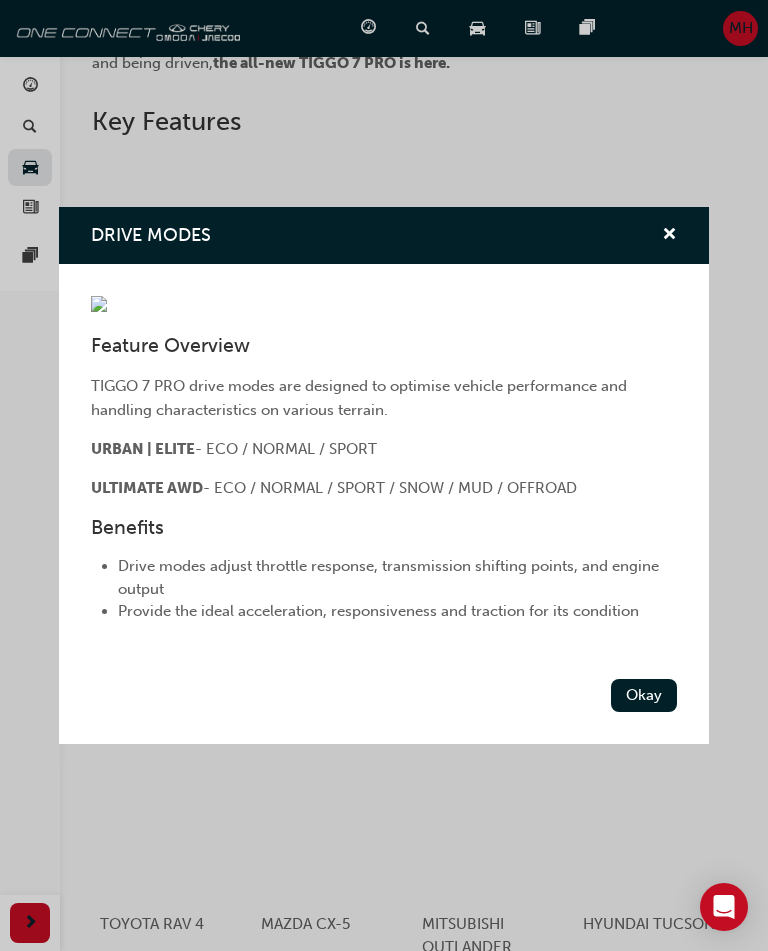 click at bounding box center (669, 236) 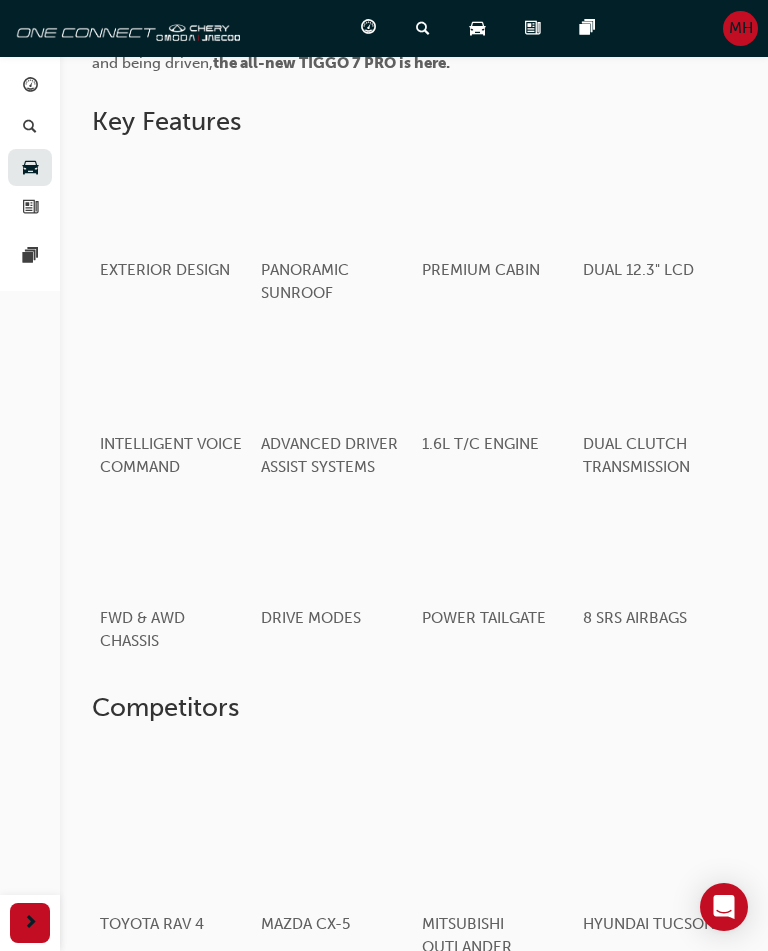 click at bounding box center [495, 376] 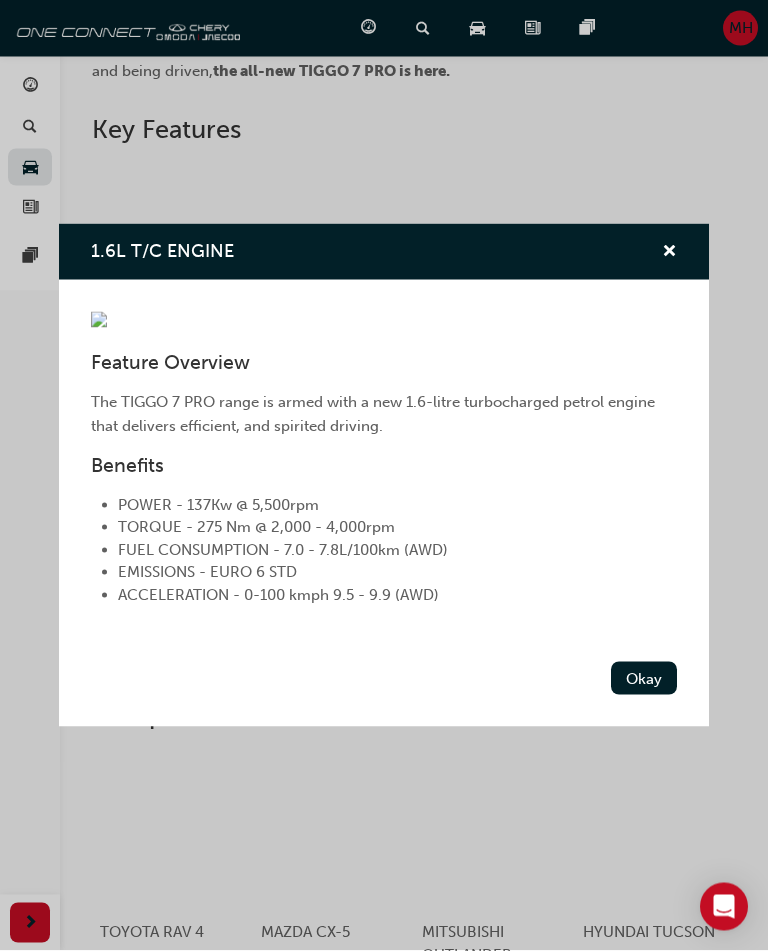 scroll, scrollTop: 1103, scrollLeft: 0, axis: vertical 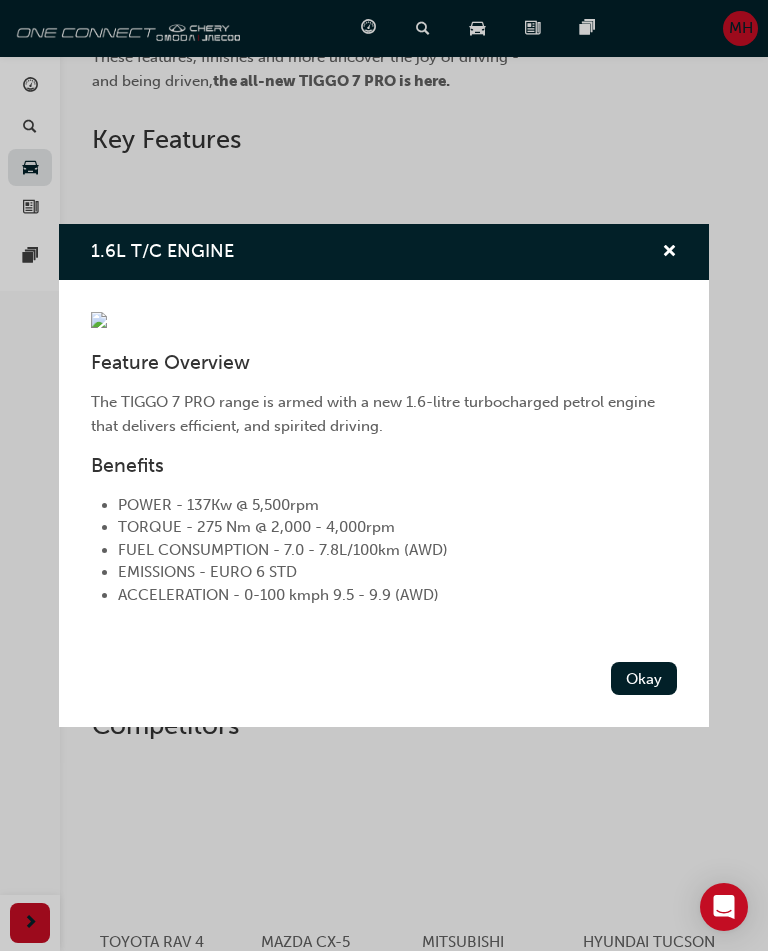 click at bounding box center [669, 253] 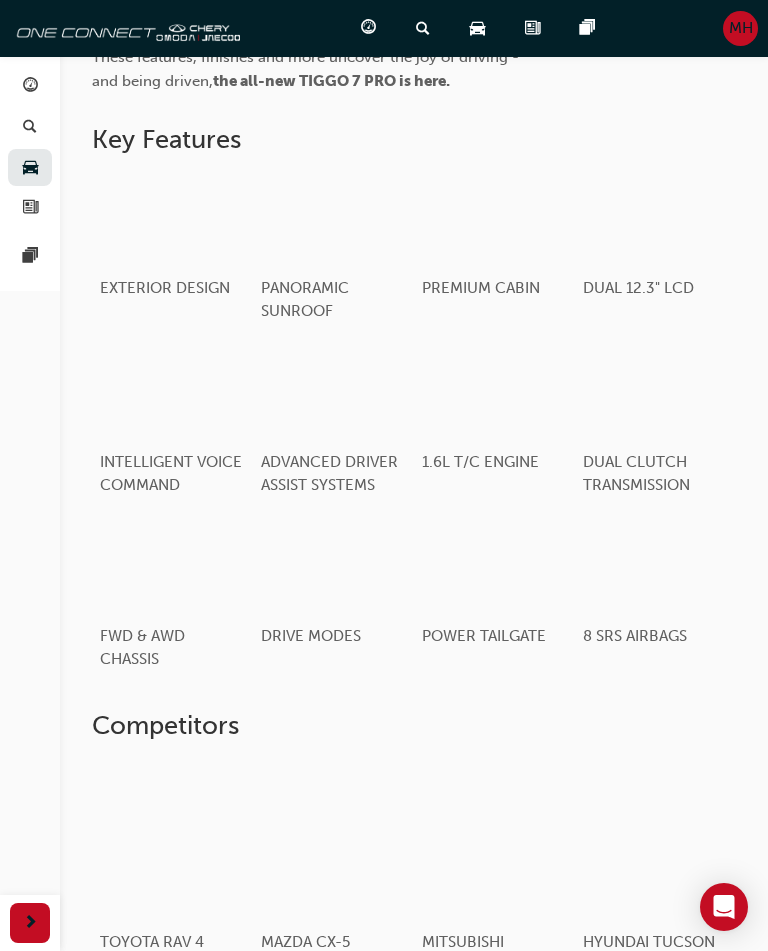 click at bounding box center (30, 168) 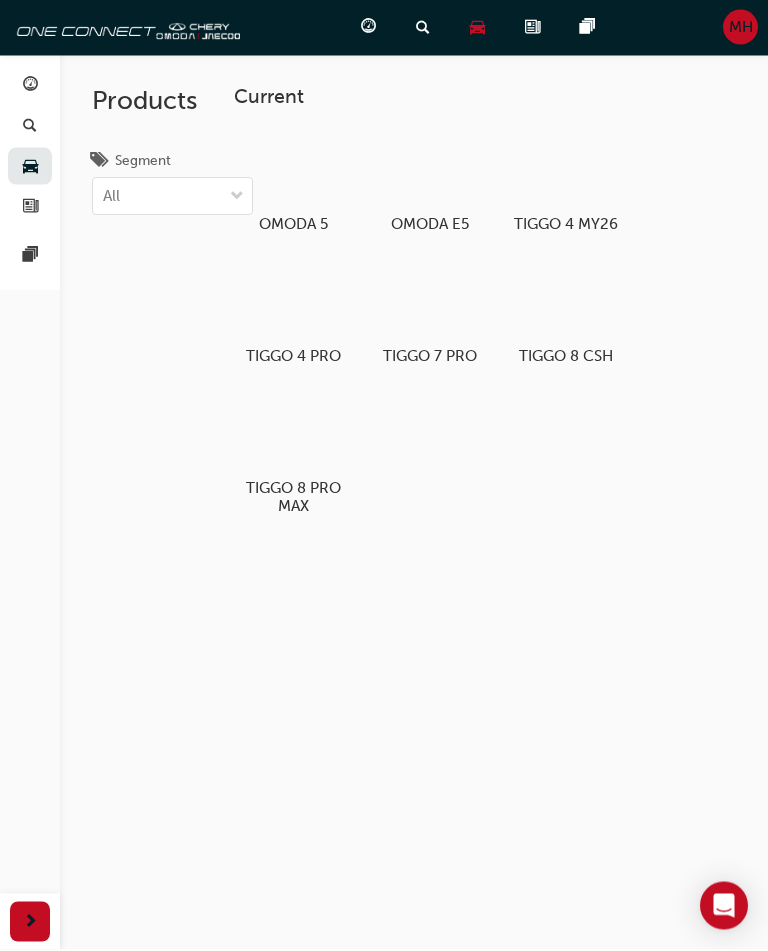 scroll, scrollTop: 0, scrollLeft: 0, axis: both 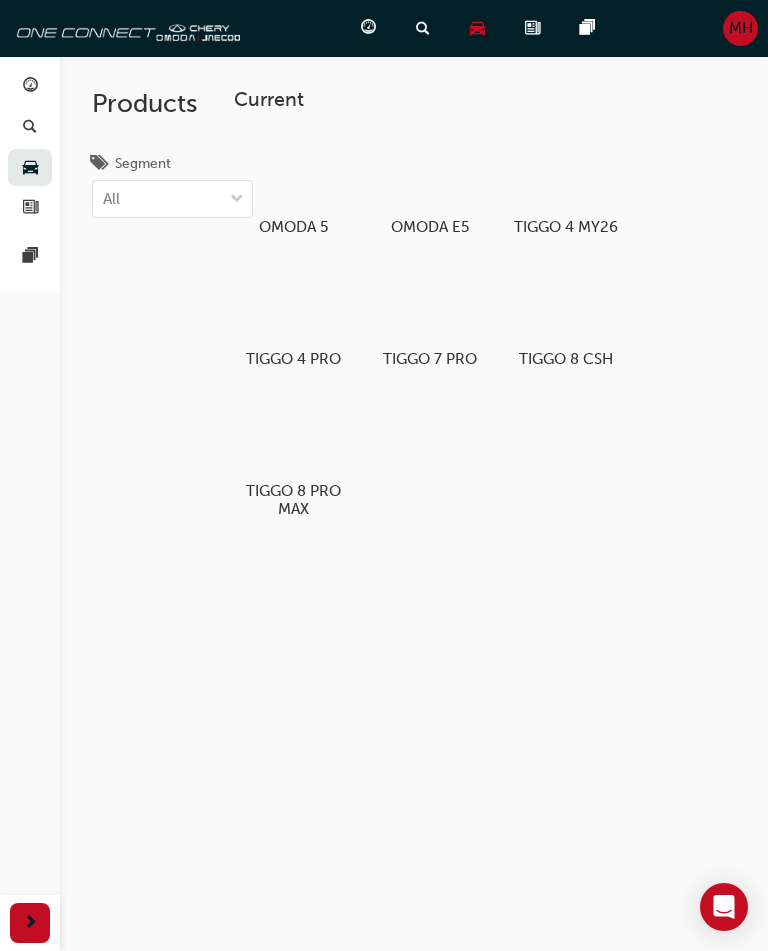 click at bounding box center (565, 172) 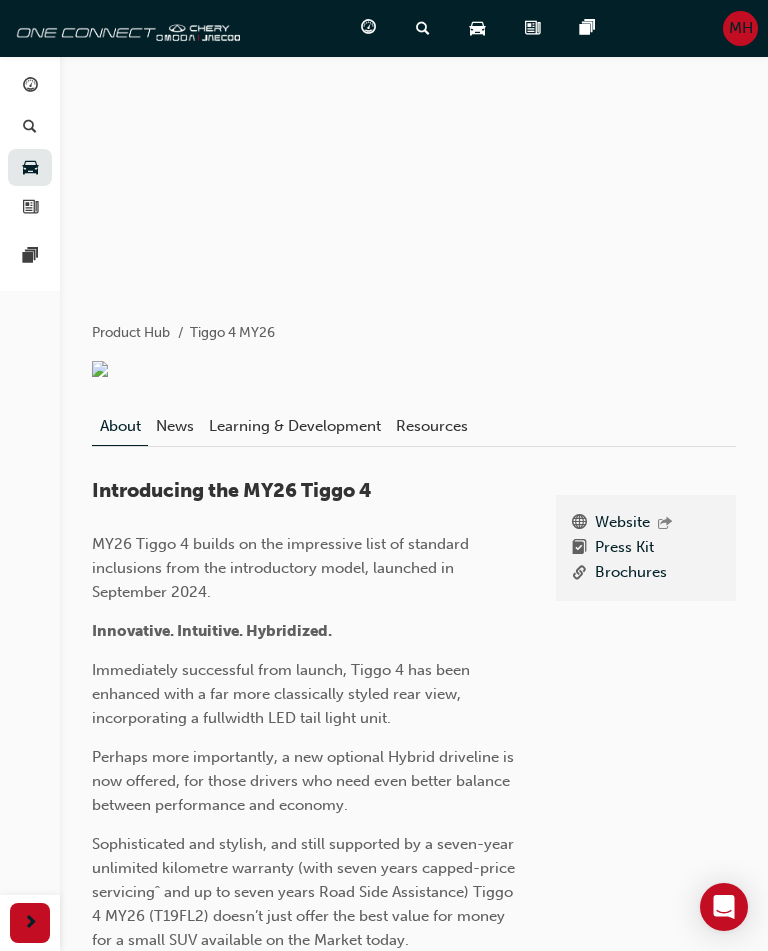 scroll, scrollTop: 0, scrollLeft: 0, axis: both 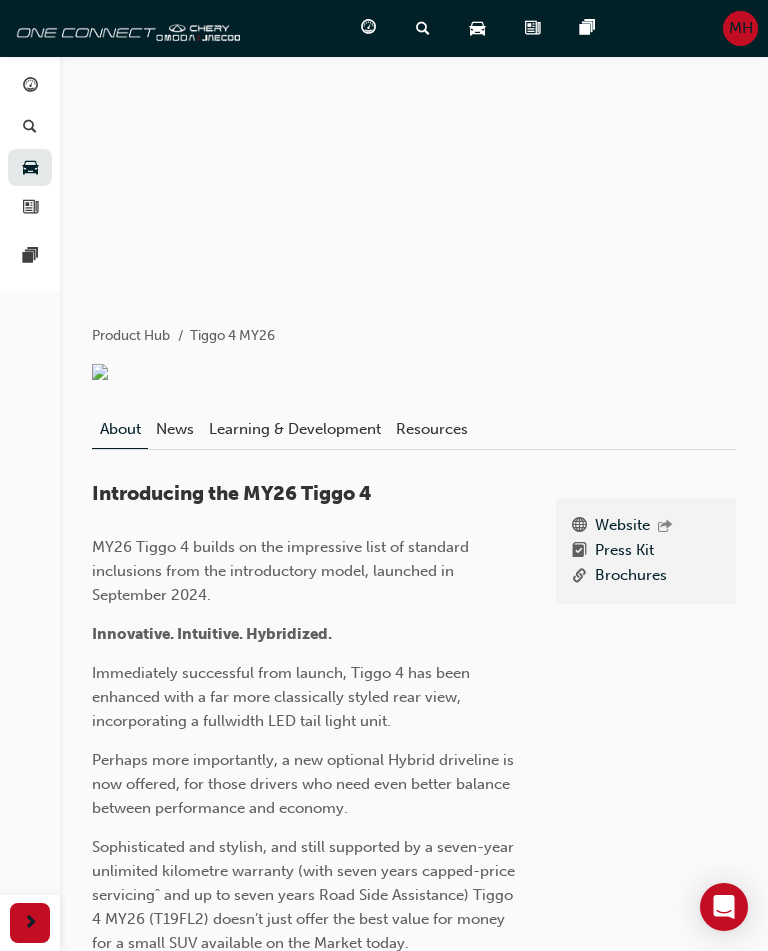 click at bounding box center [30, 168] 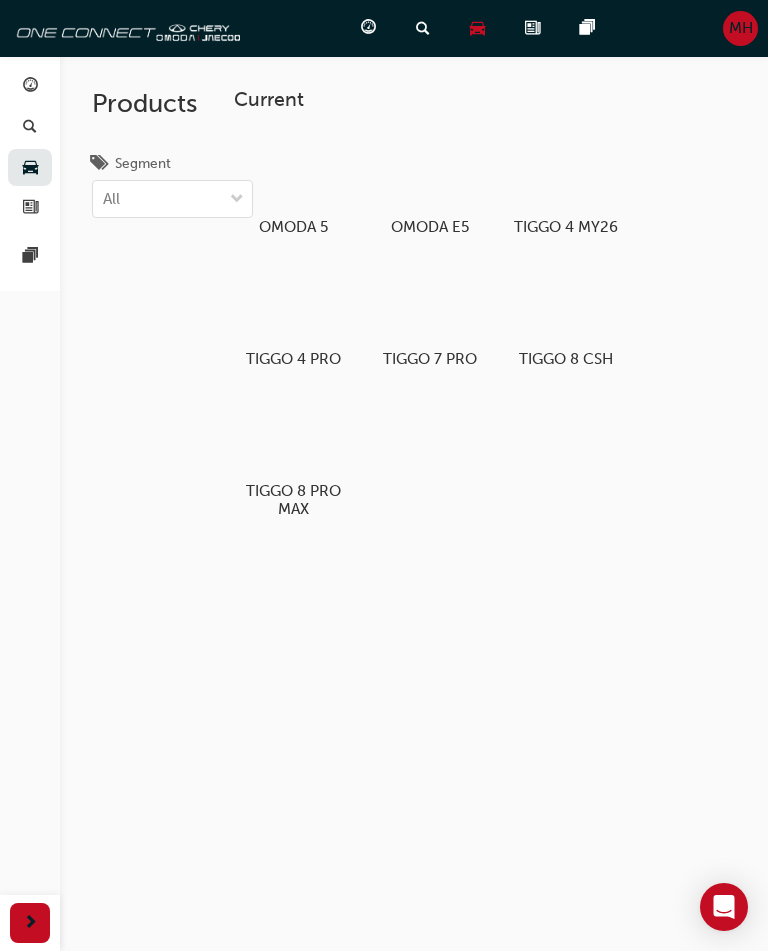 click on "MH" at bounding box center [741, 28] 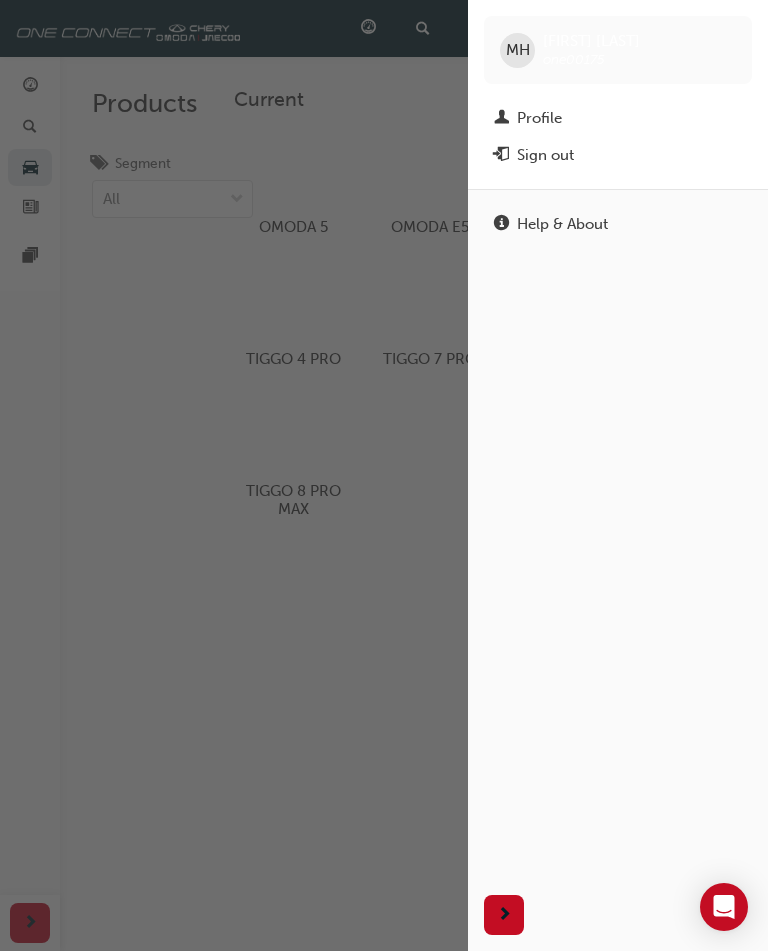click on "Sign out" at bounding box center (545, 155) 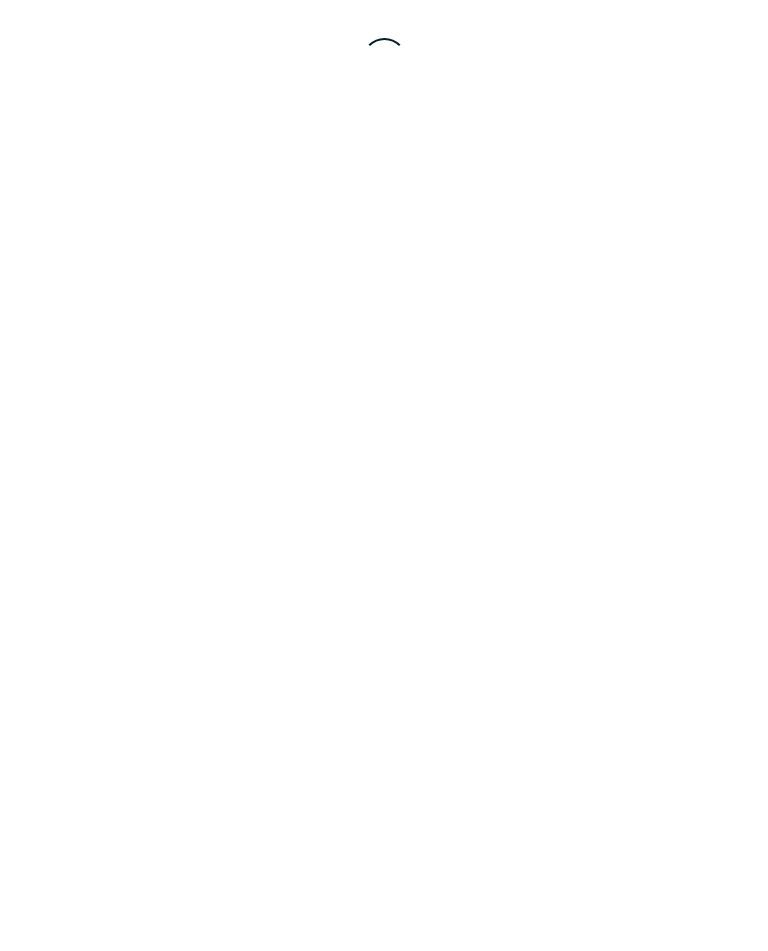 scroll, scrollTop: 0, scrollLeft: 0, axis: both 